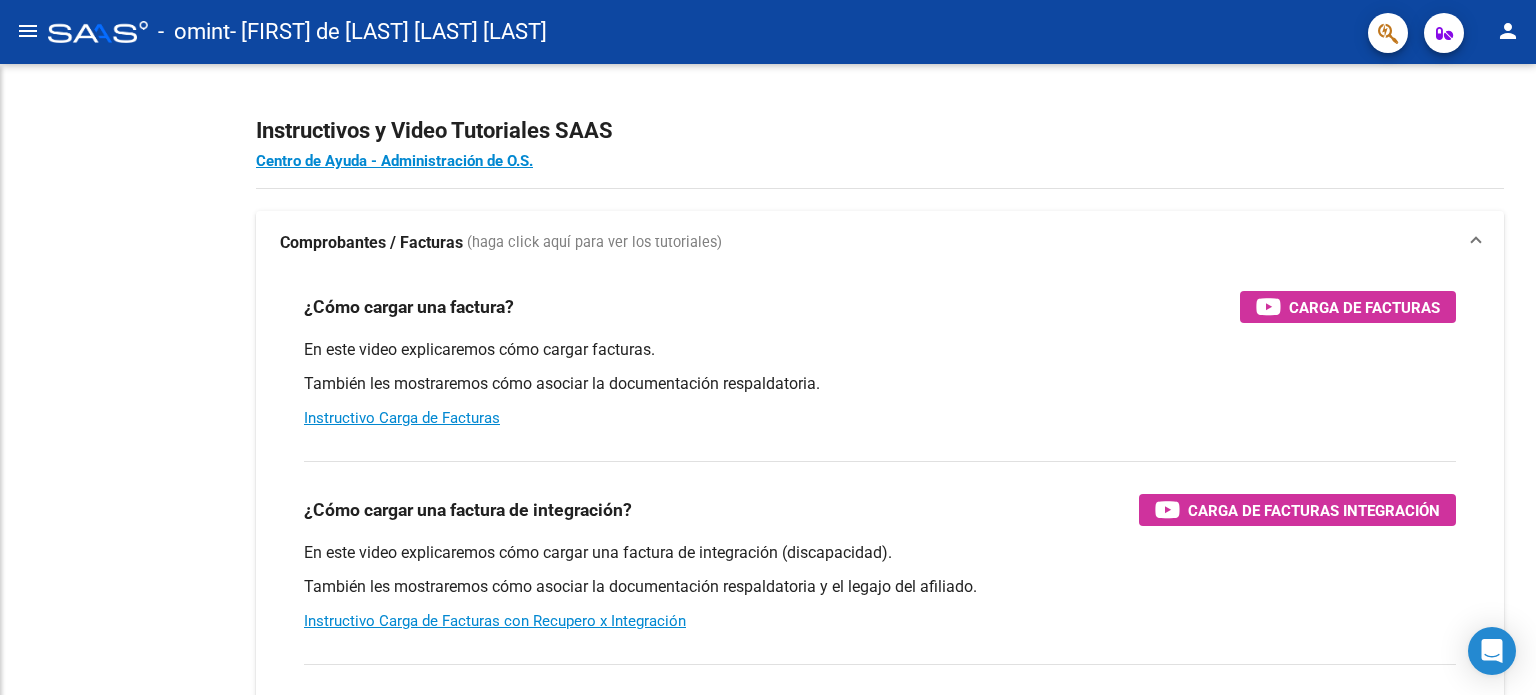 scroll, scrollTop: 0, scrollLeft: 0, axis: both 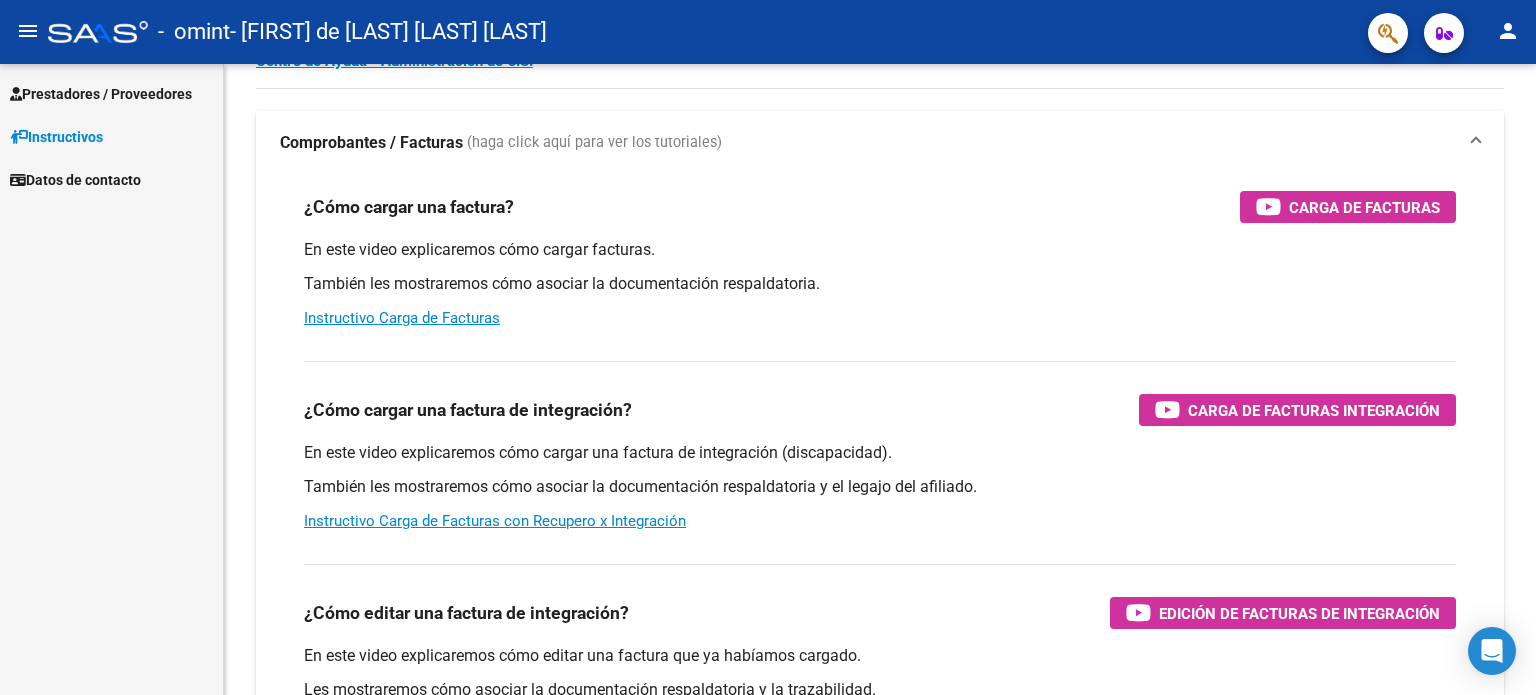 click on "Prestadores / Proveedores" at bounding box center (101, 94) 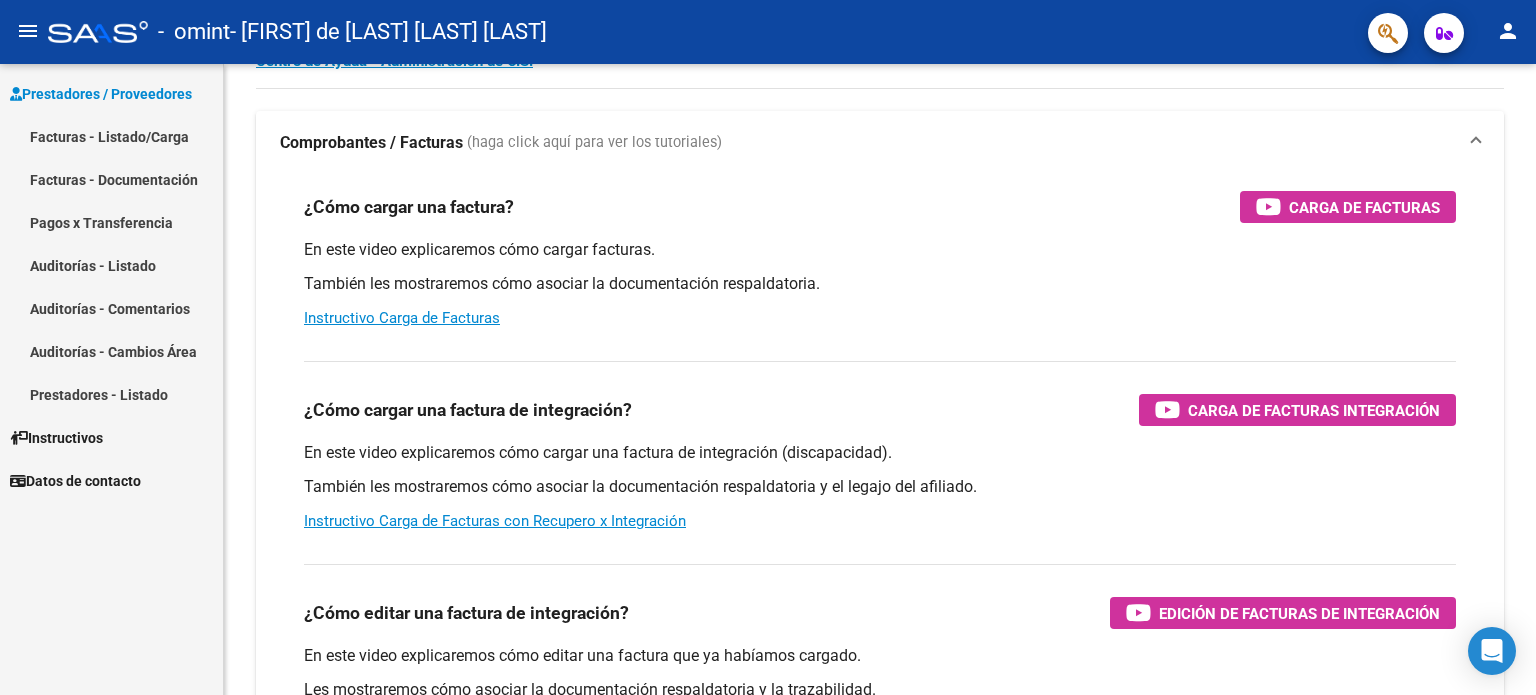 click on "Facturas - Listado/Carga" at bounding box center [111, 136] 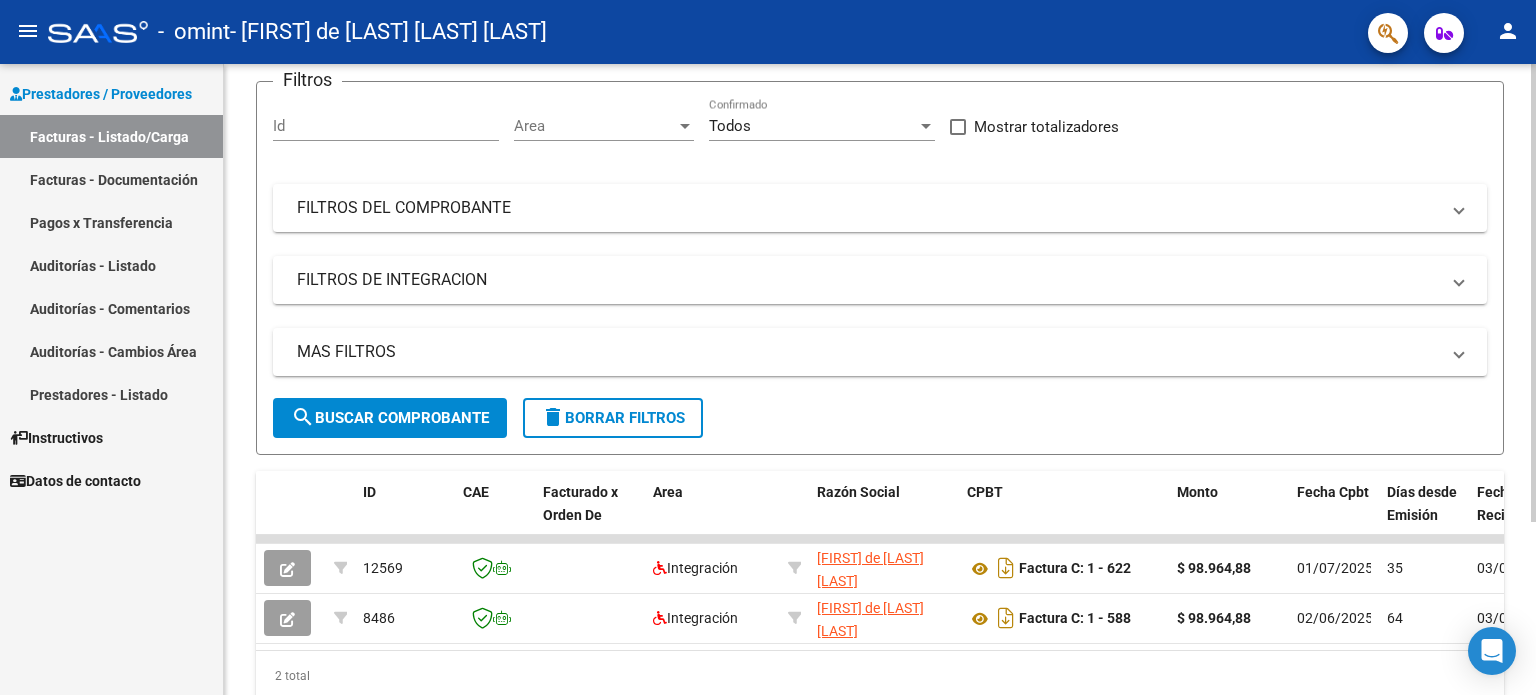 scroll, scrollTop: 200, scrollLeft: 0, axis: vertical 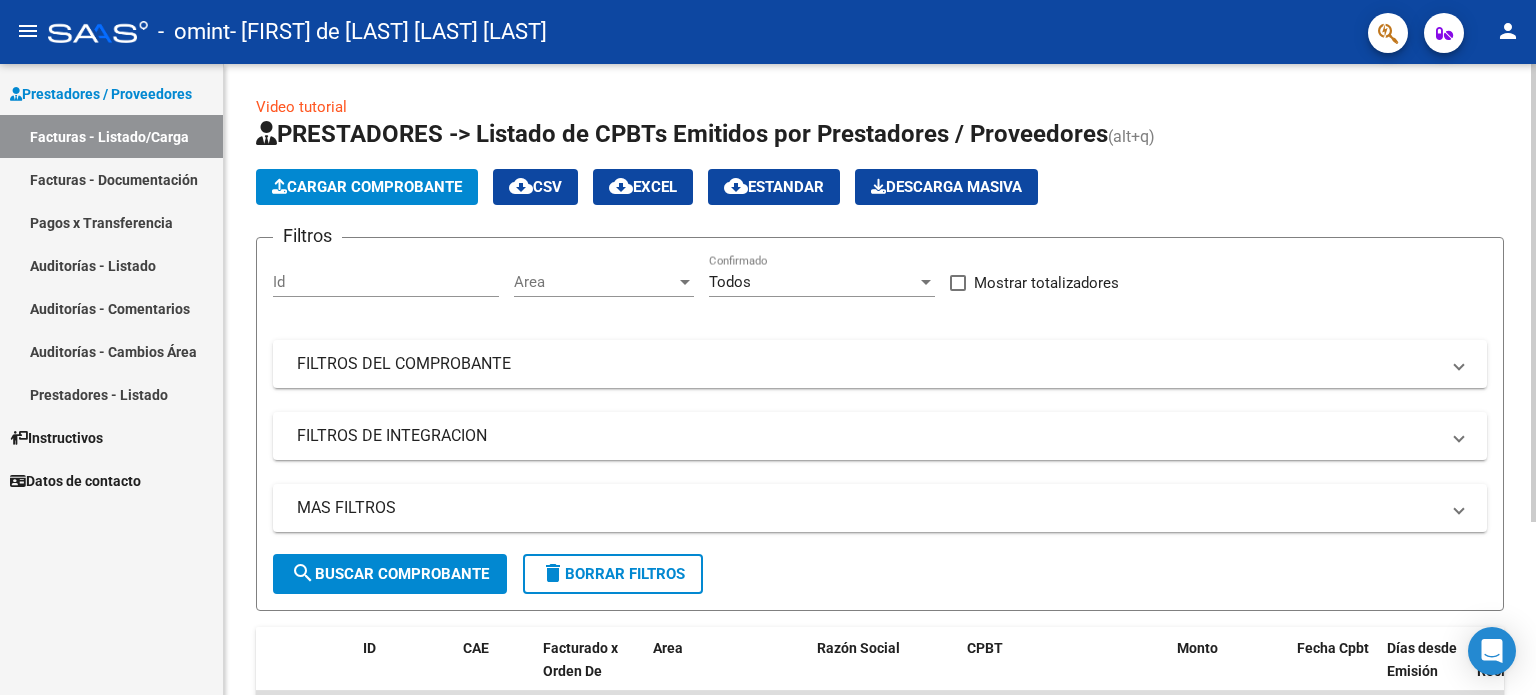 click on "Cargar Comprobante" 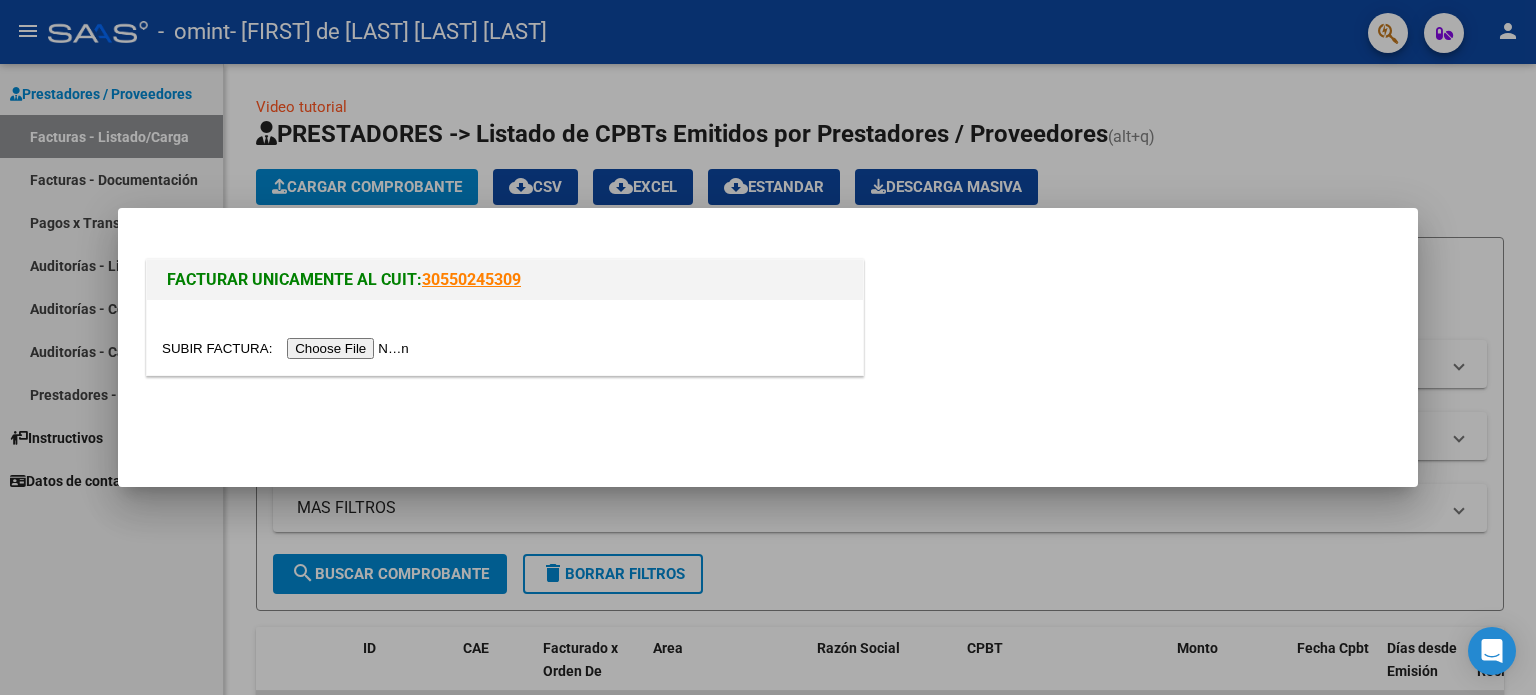 click at bounding box center (288, 348) 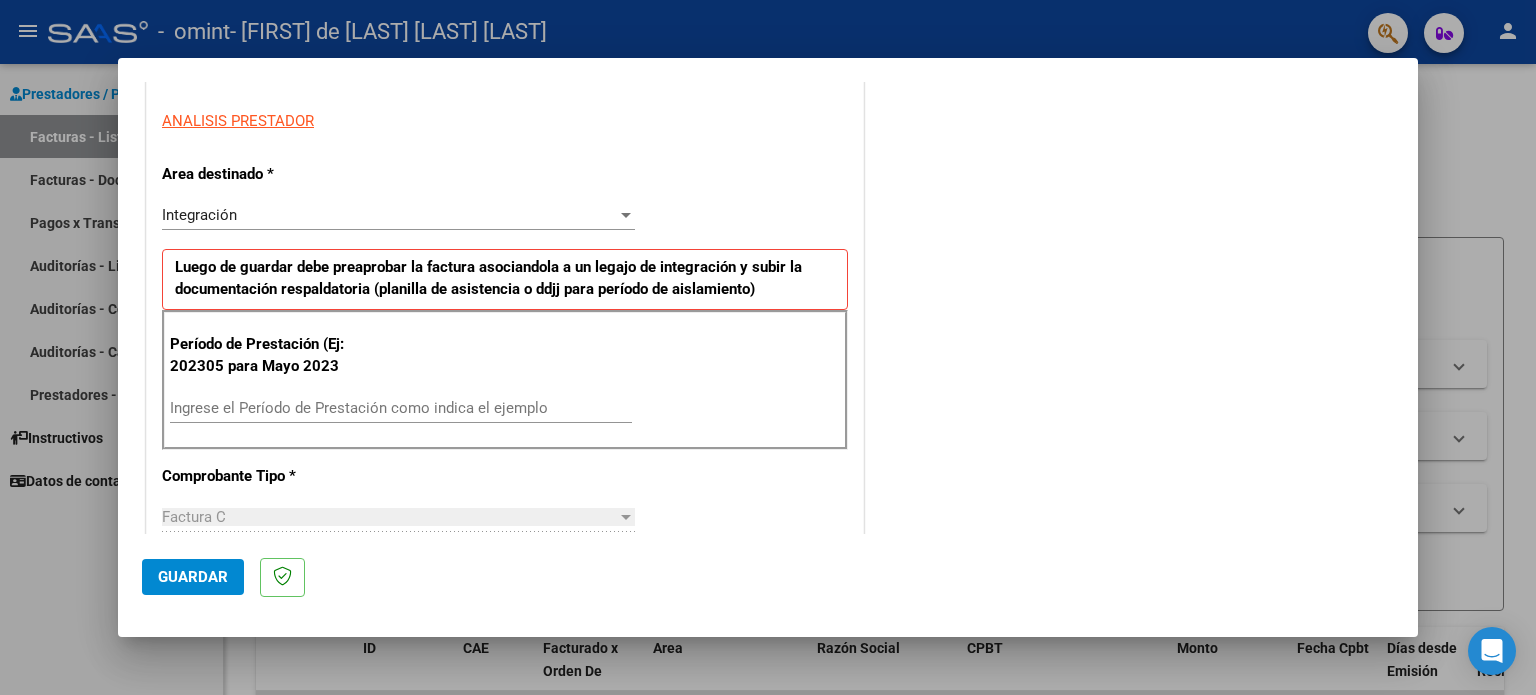 scroll, scrollTop: 400, scrollLeft: 0, axis: vertical 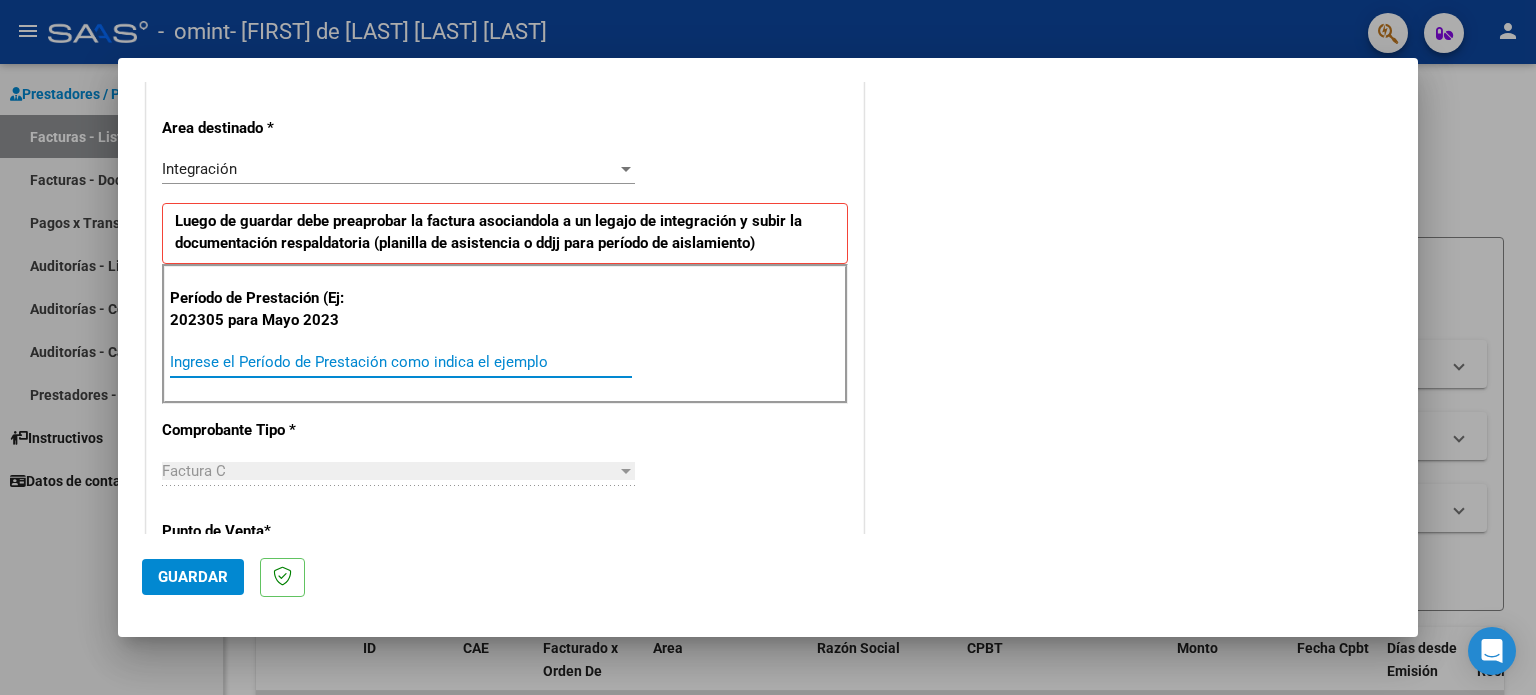 click on "Ingrese el Período de Prestación como indica el ejemplo" at bounding box center (401, 362) 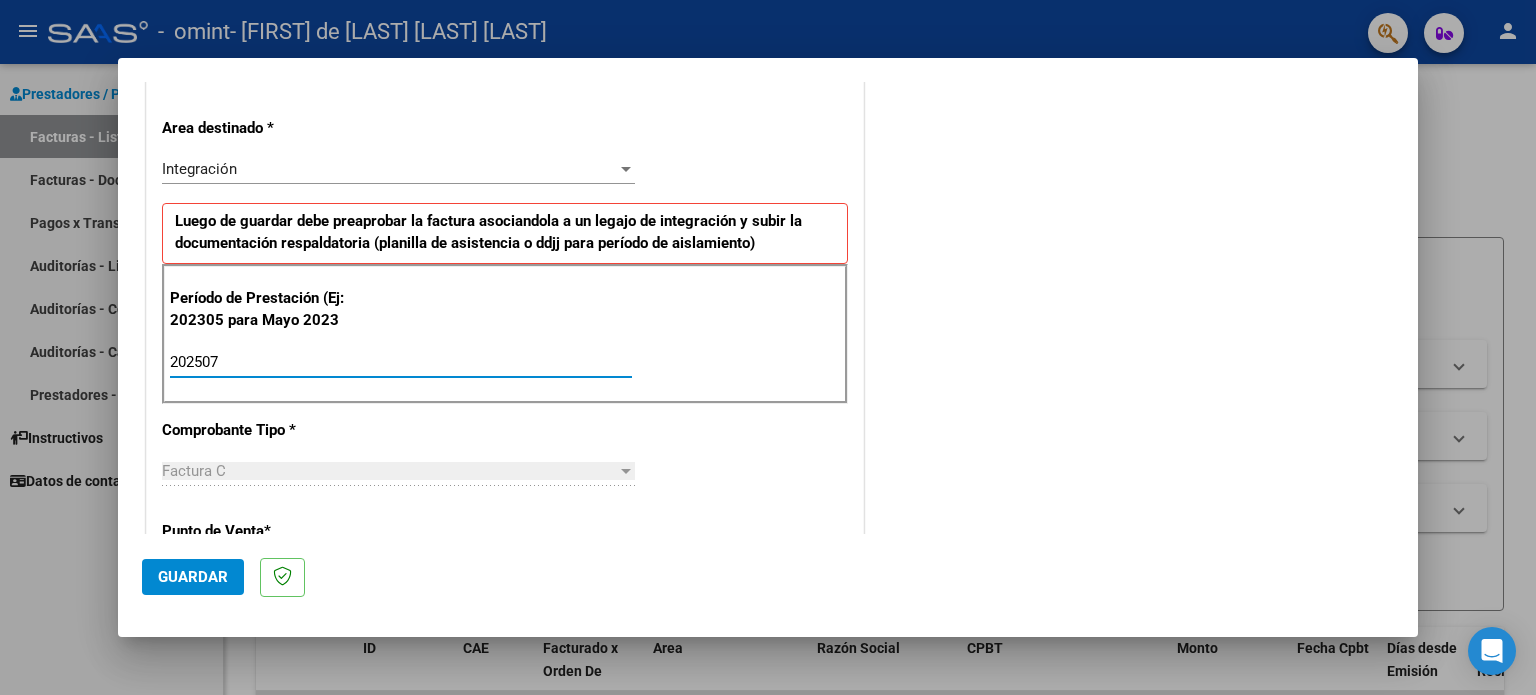 type on "202507" 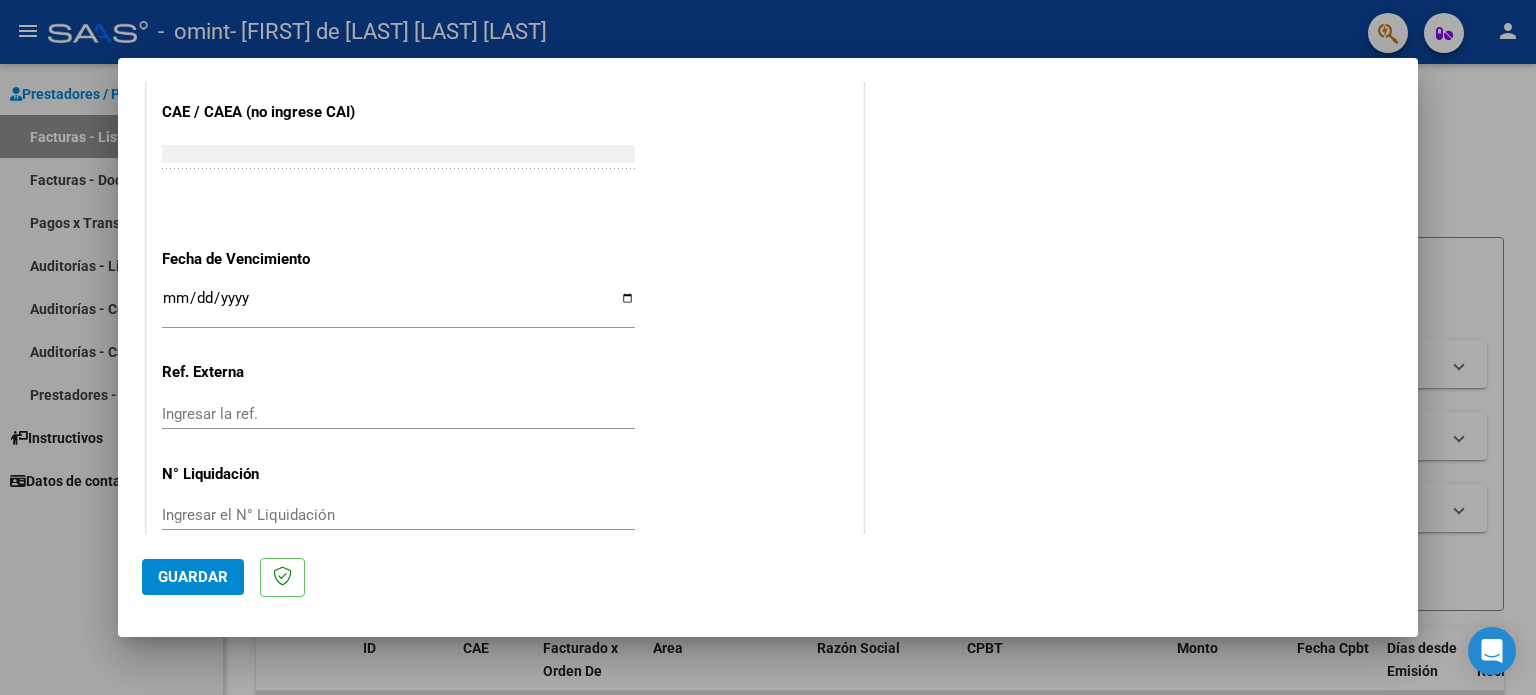 scroll, scrollTop: 1268, scrollLeft: 0, axis: vertical 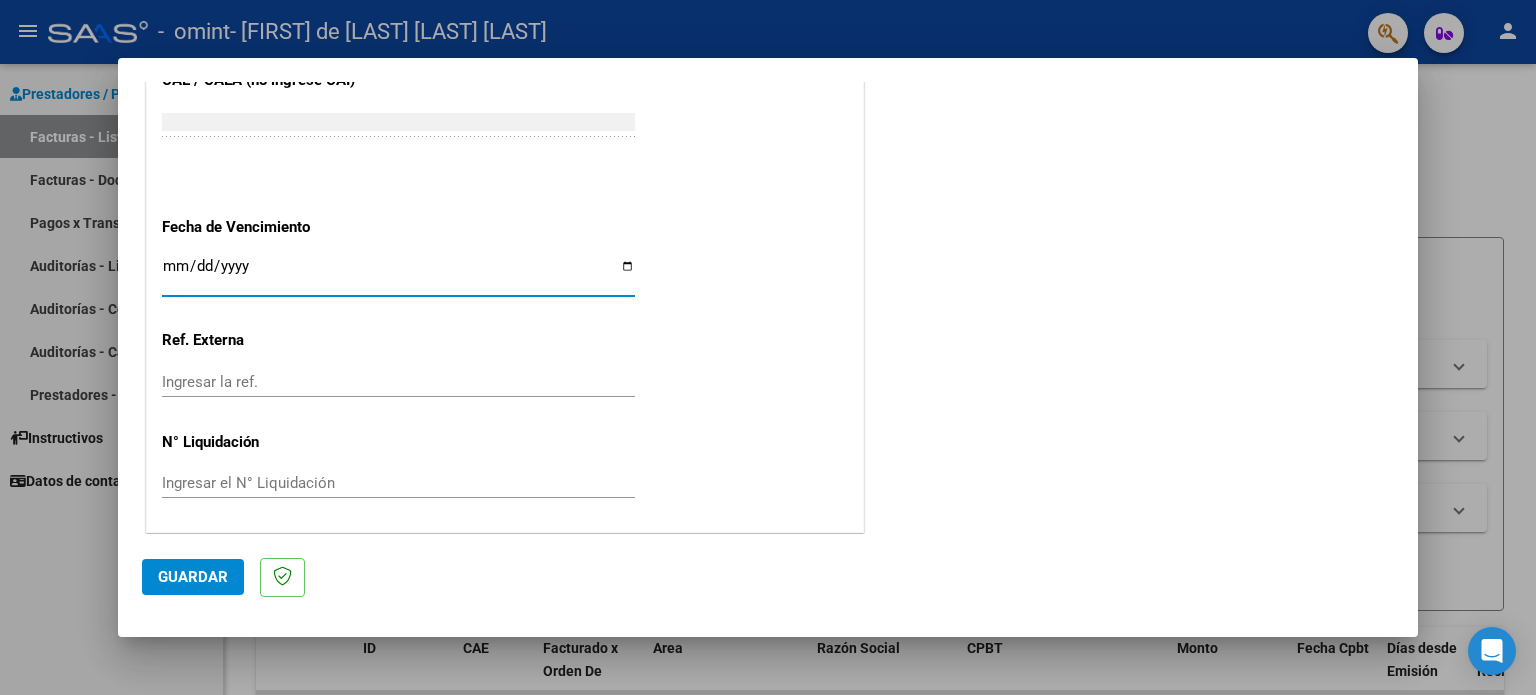 click on "Ingresar la fecha" at bounding box center [398, 274] 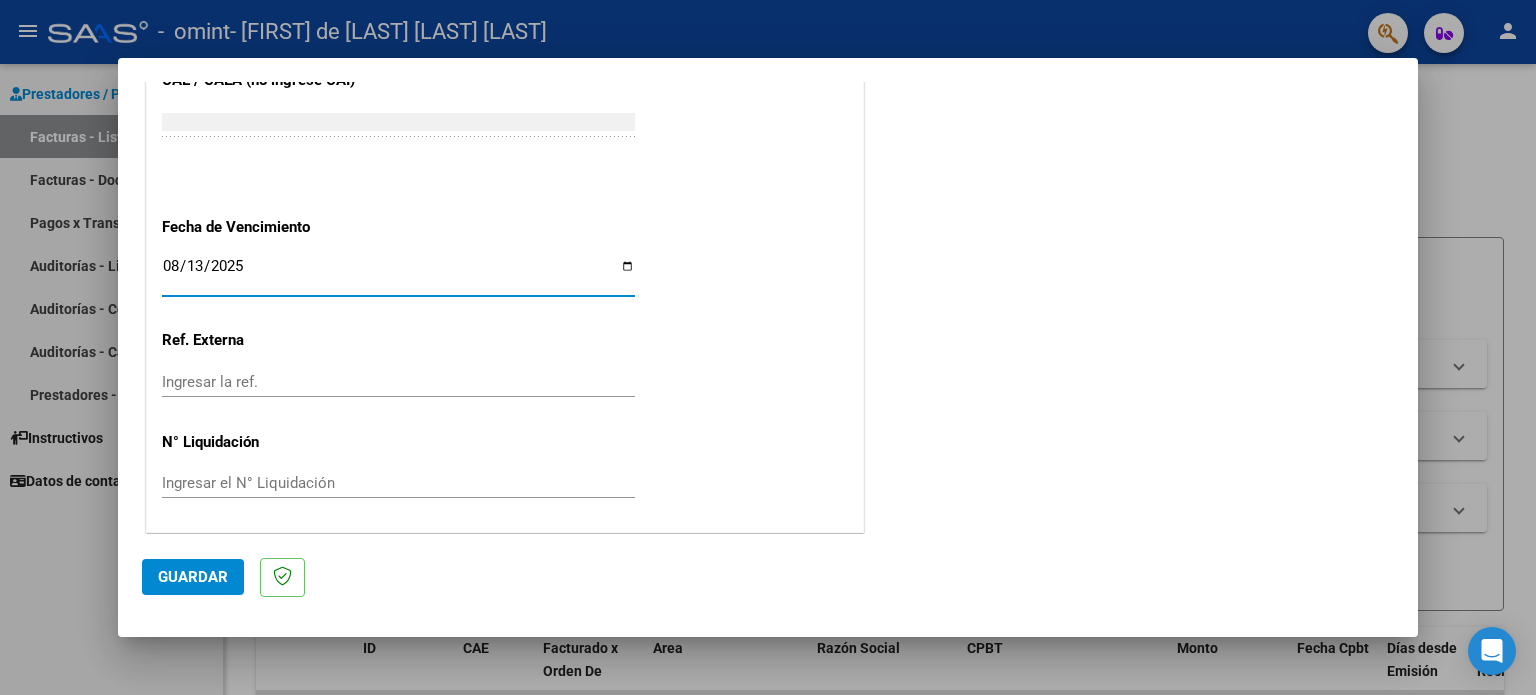 click on "2025-08-13" at bounding box center [398, 274] 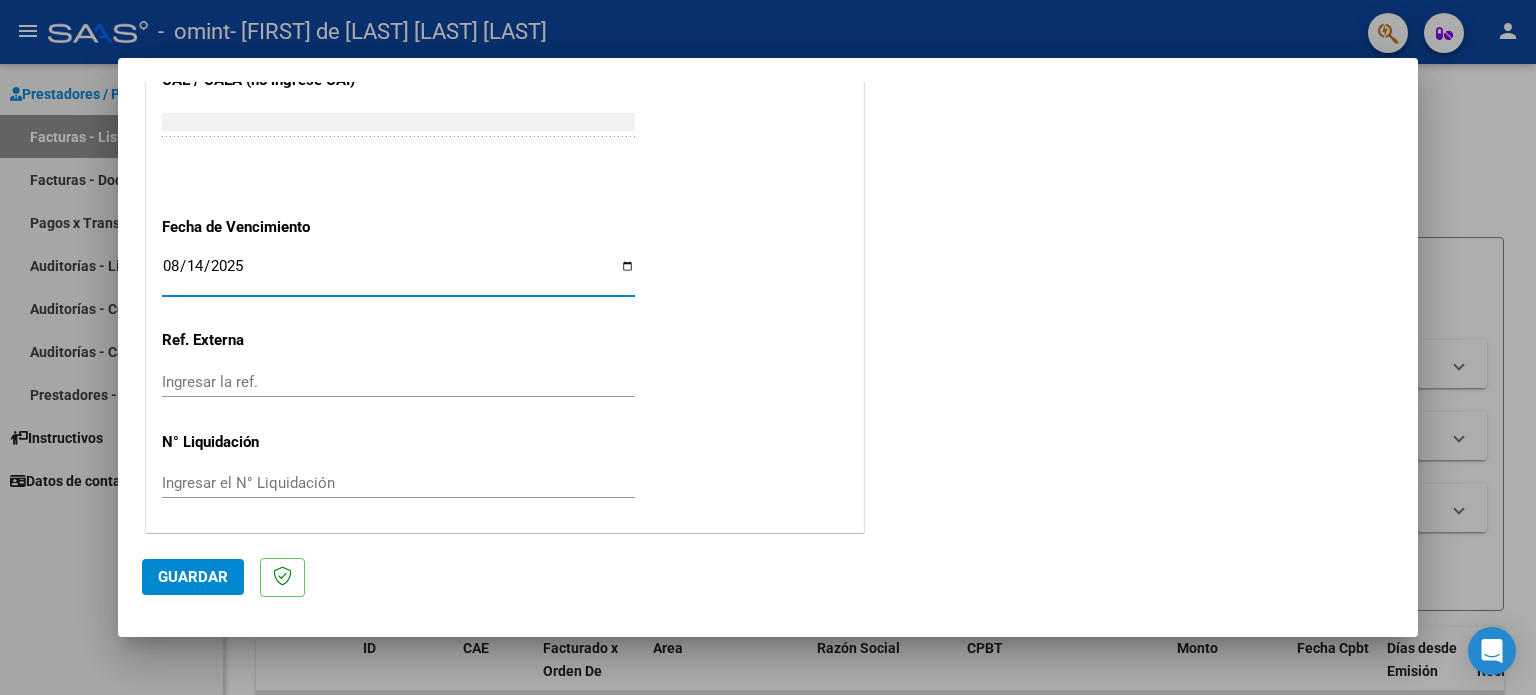 type on "2025-08-14" 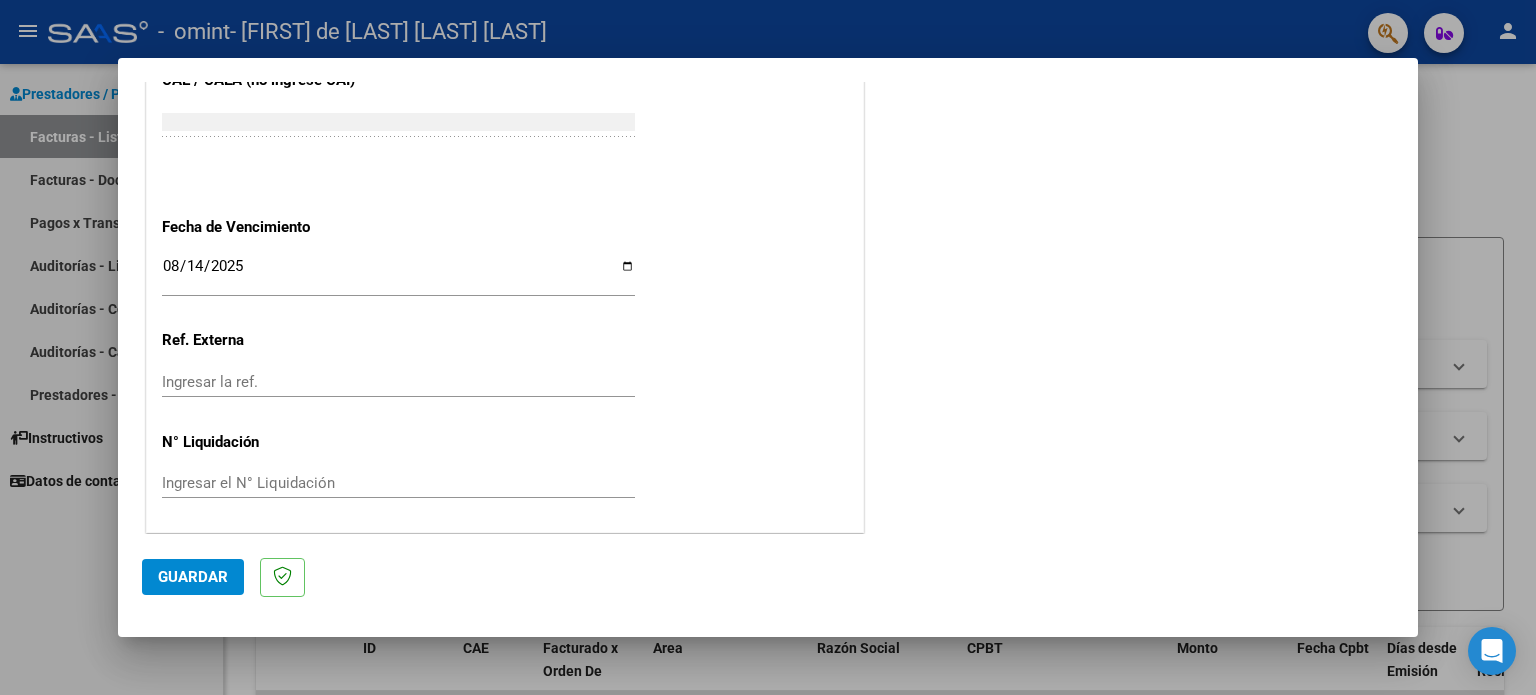 click on "CUIT  *   [NUMBER] Ingresar CUIT  ANALISIS PRESTADOR  Area destinado * Integración Seleccionar Area Luego de guardar debe preaprobar la factura asociandola a un legajo de integración y subir la documentación respaldatoria (planilla de asistencia o ddjj para período de aislamiento)  Período de Prestación (Ej: 202305 para Mayo 2023    [YEAR][MONTH] Ingrese el Período de Prestación como indica el ejemplo   Comprobante Tipo * Factura C Seleccionar Tipo Punto de Venta  *   1 Ingresar el Nro.  Número  *   655 Ingresar el Nro.  Monto  *   $ 98.964,88 Ingresar el monto  Fecha del Cpbt.  *   [YEAR]-[MONTH]-[DAY] Ingresar la fecha  CAE / CAEA (no ingrese CAI)    [NUMBER] Ingresar el CAE o CAEA (no ingrese CAI)  Fecha de Vencimiento    [YEAR]-[MONTH]-[DAY] Ingresar la fecha  Ref. Externa    Ingresar la ref.  N° Liquidación    Ingresar el N° Liquidación" at bounding box center (505, -202) 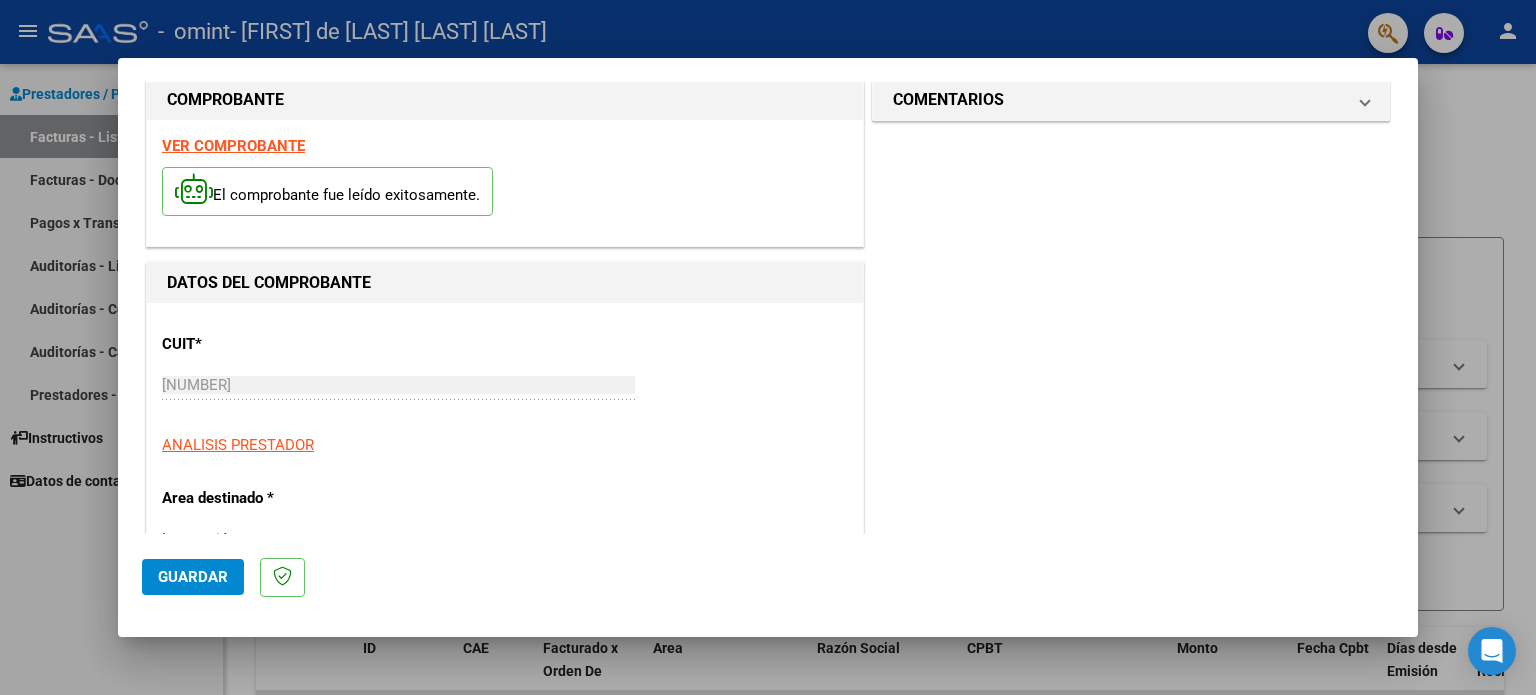 scroll, scrollTop: 0, scrollLeft: 0, axis: both 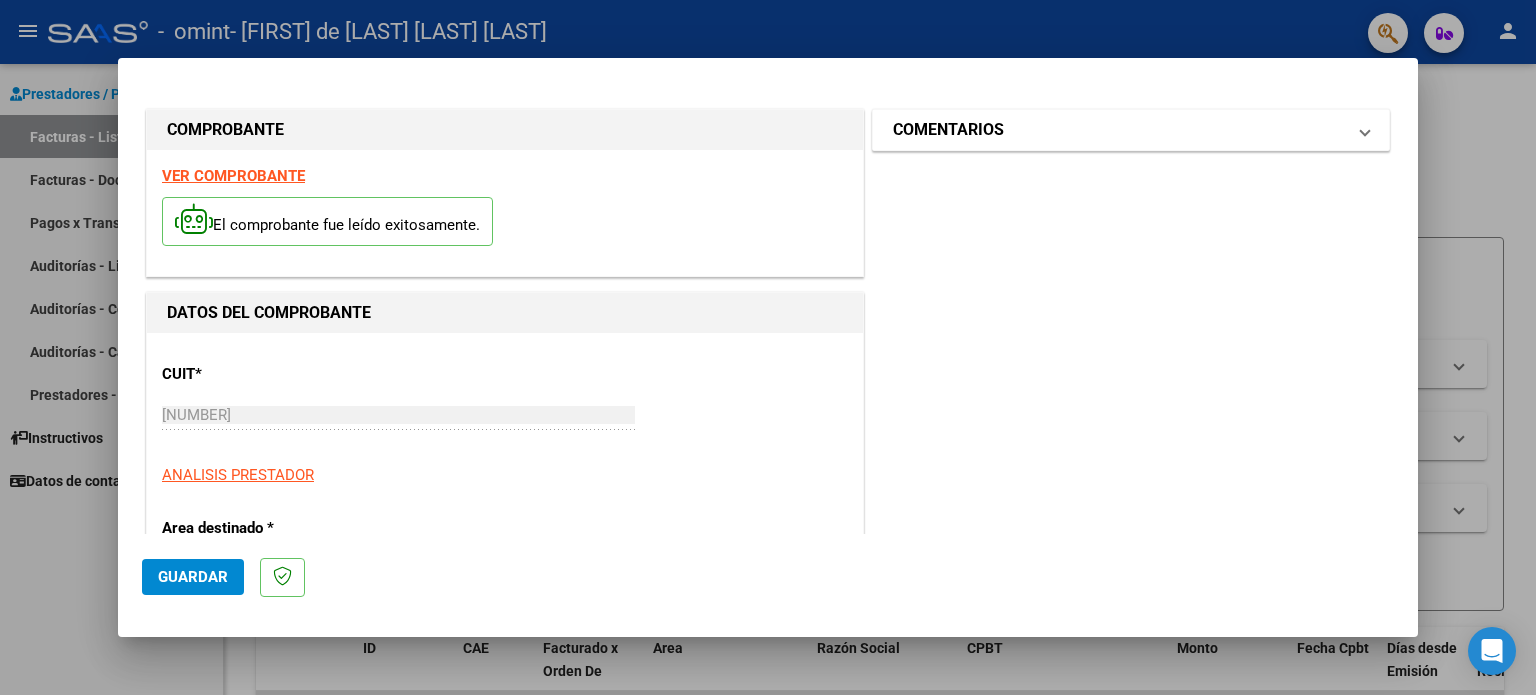 click on "COMENTARIOS" at bounding box center [1119, 130] 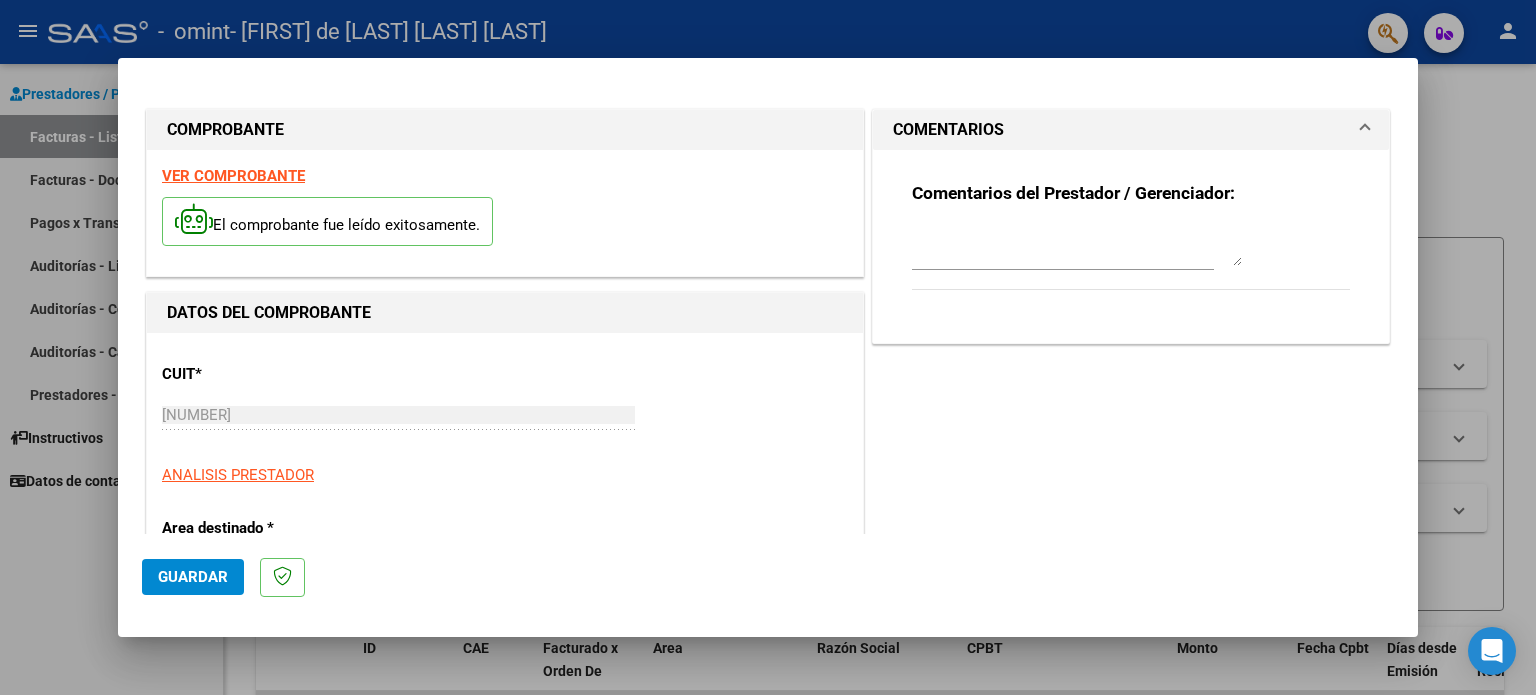 click on "COMENTARIOS" at bounding box center (1119, 130) 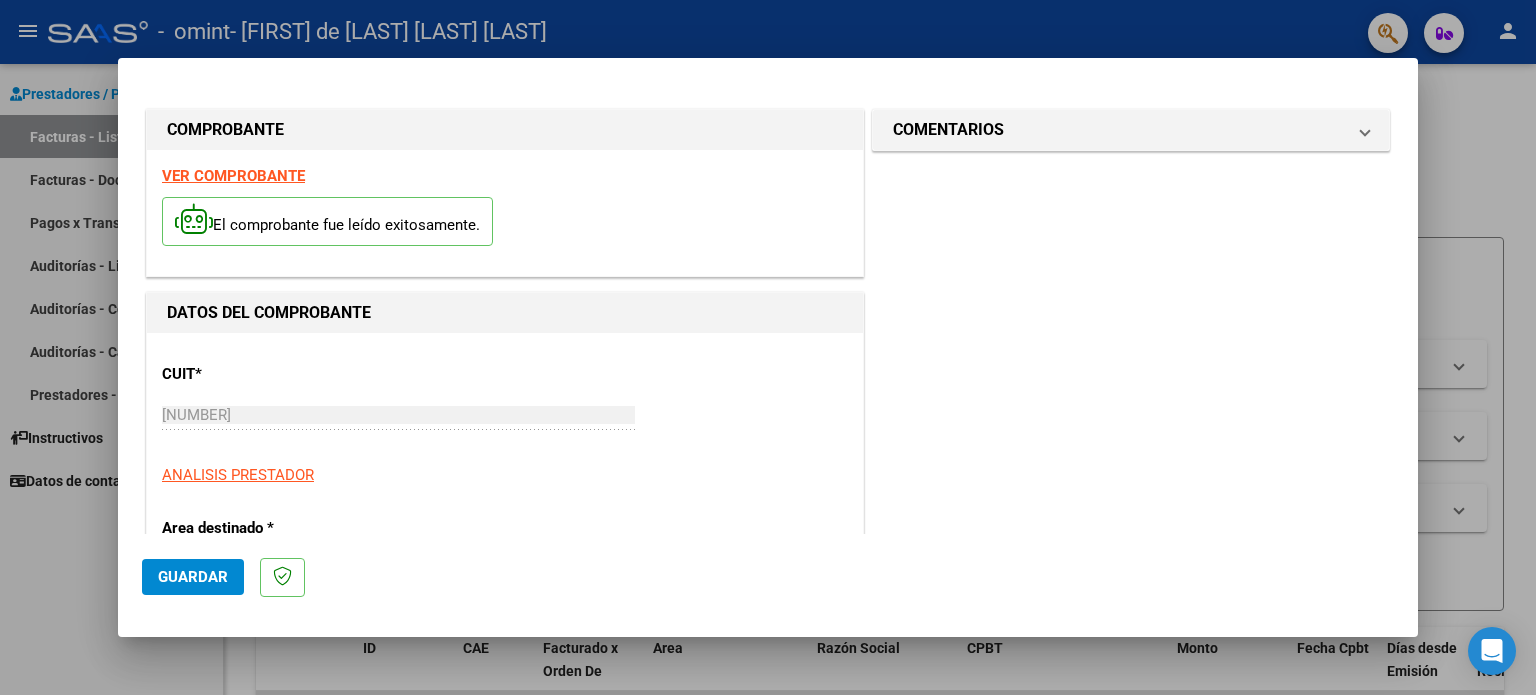 click on "Guardar" 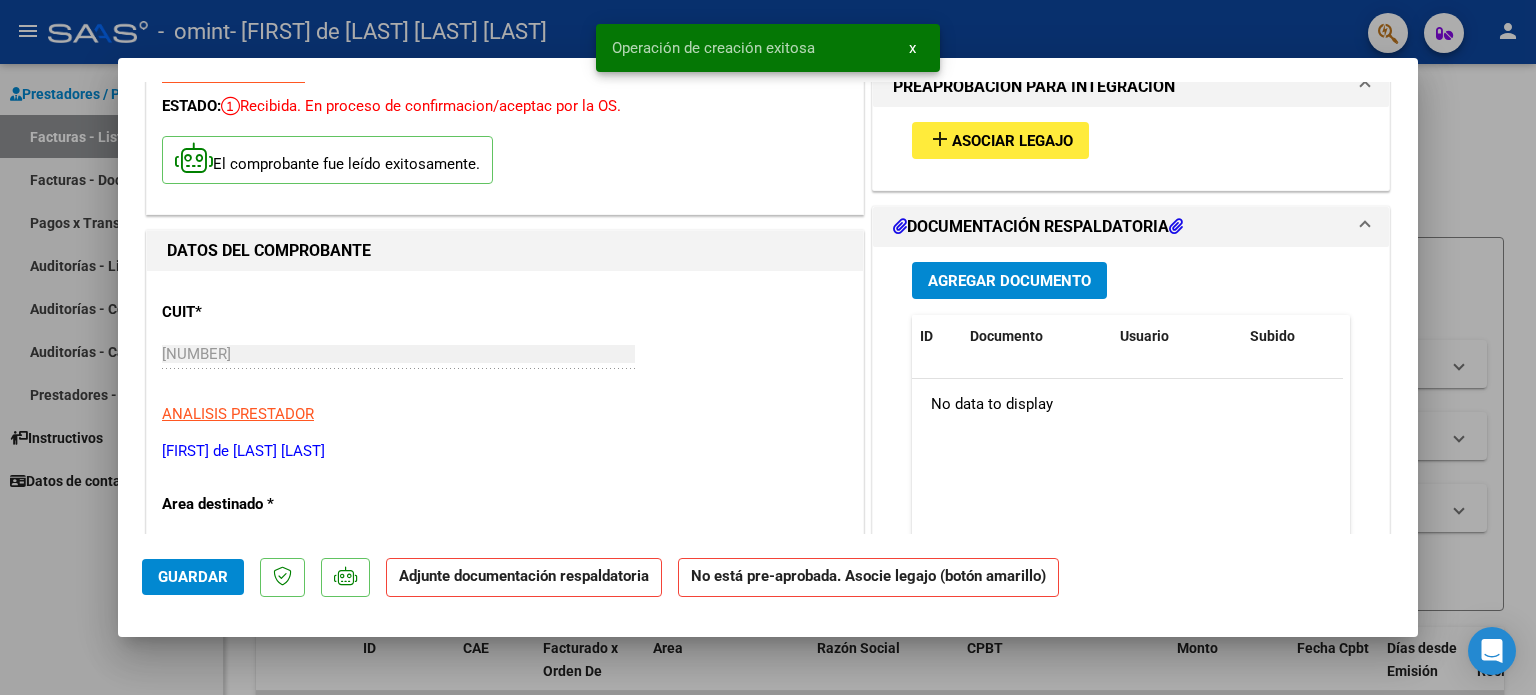 scroll, scrollTop: 0, scrollLeft: 0, axis: both 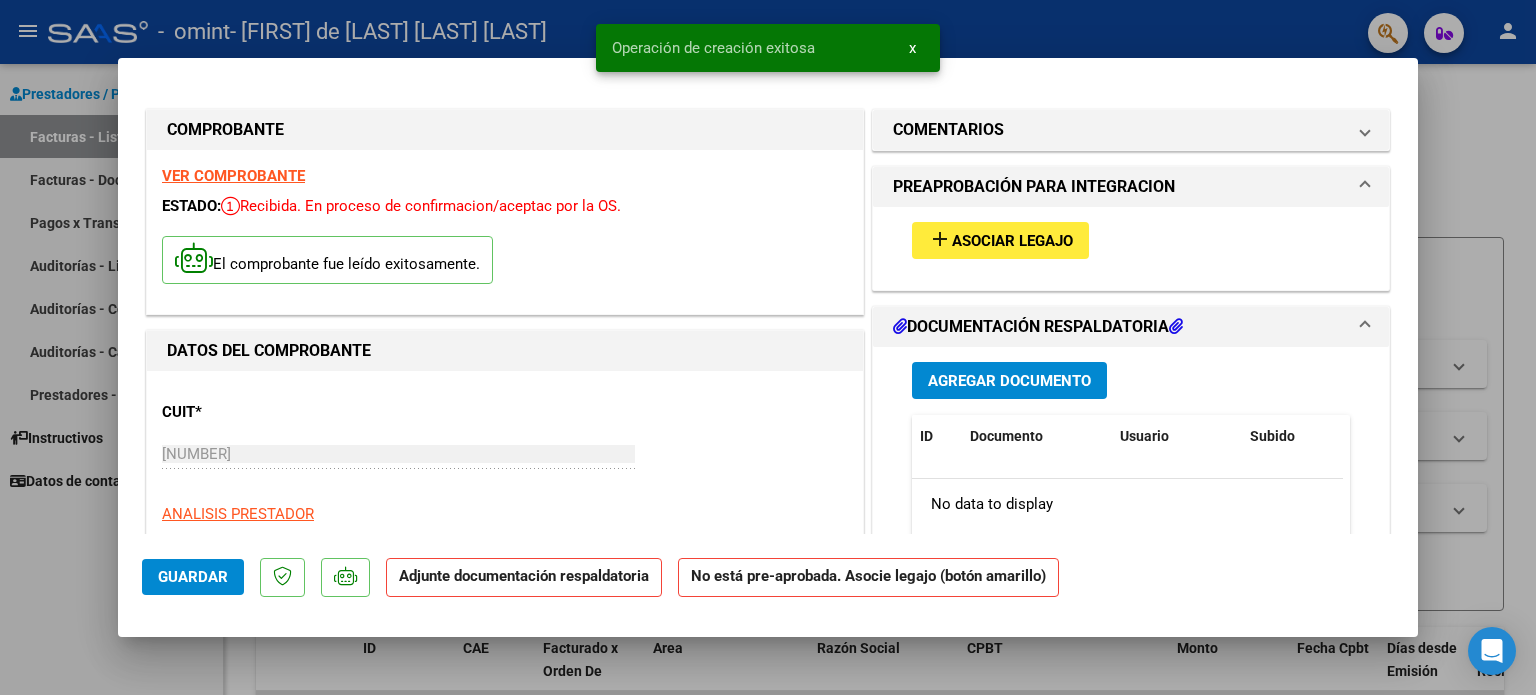 click on "Asociar Legajo" at bounding box center (1012, 241) 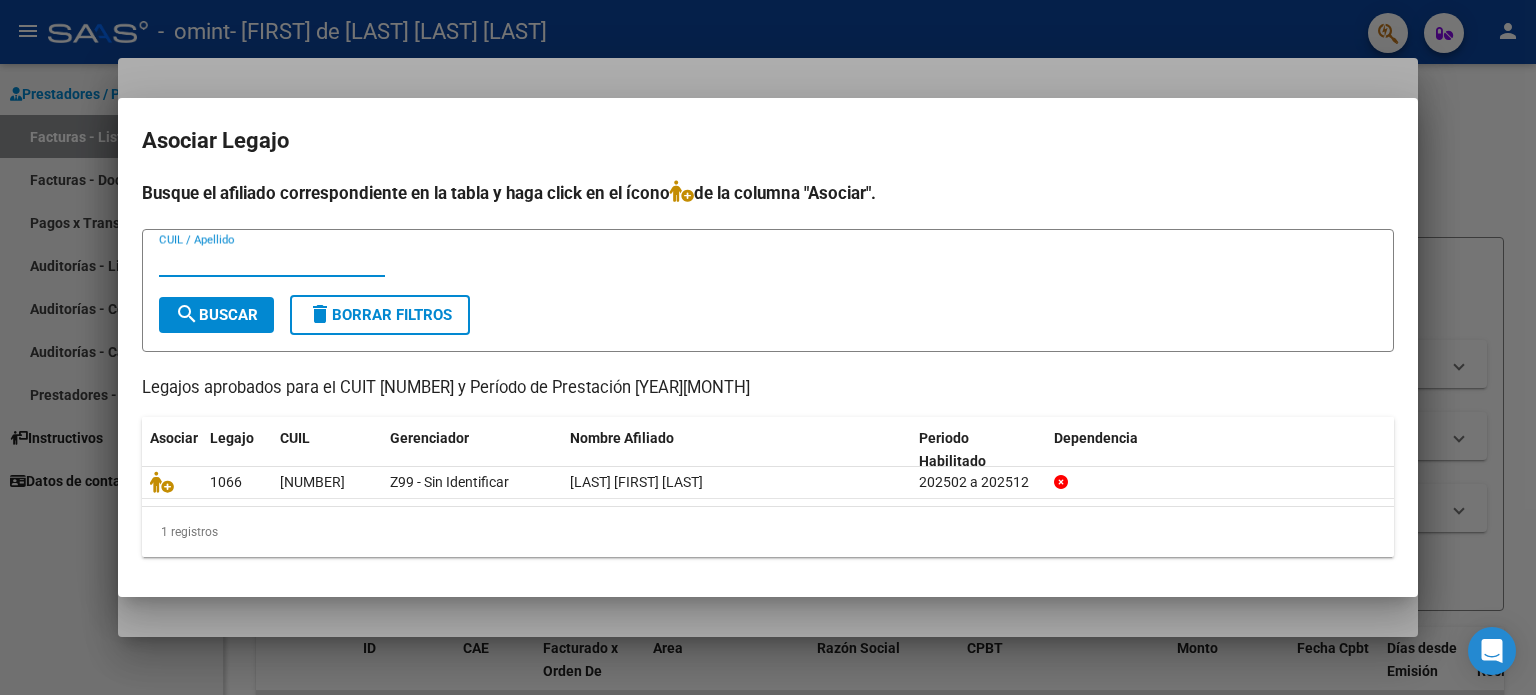 click at bounding box center [768, 347] 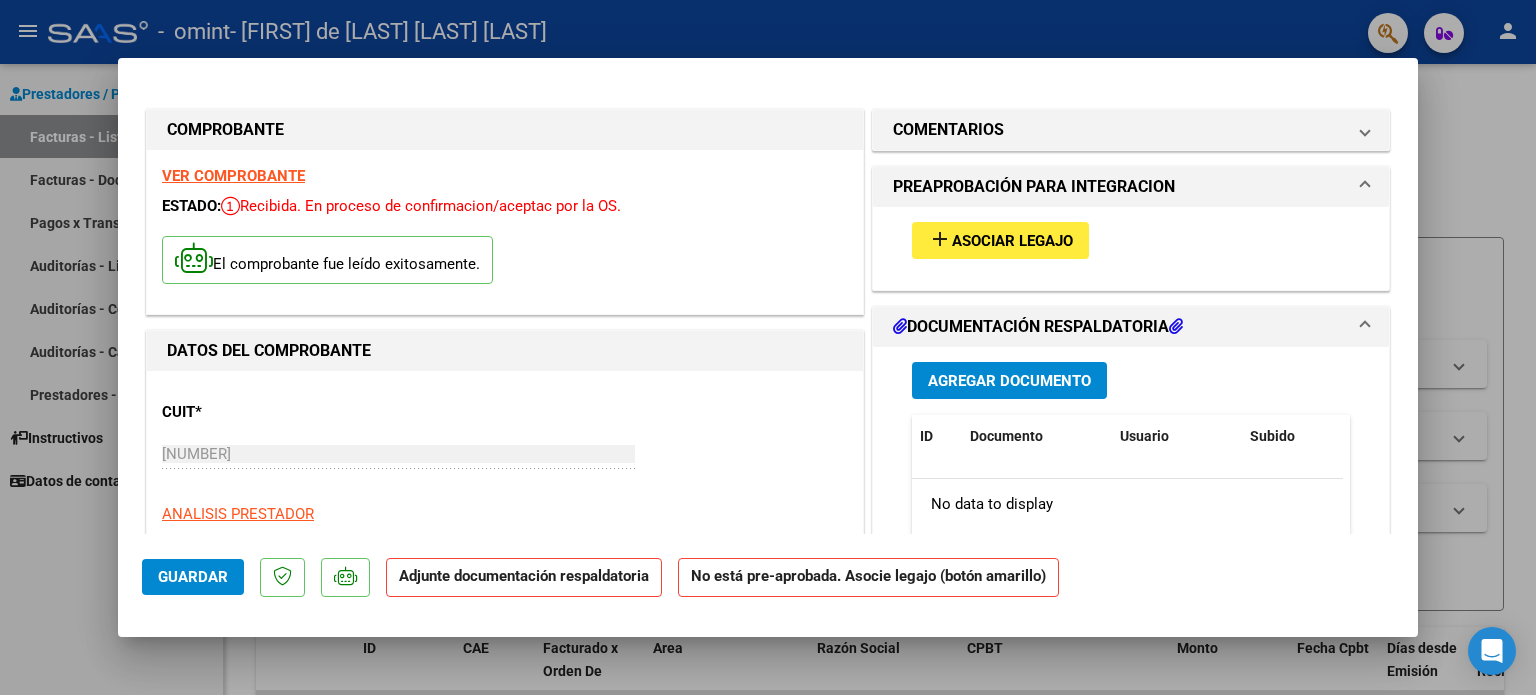 click on "Agregar Documento" at bounding box center (1009, 381) 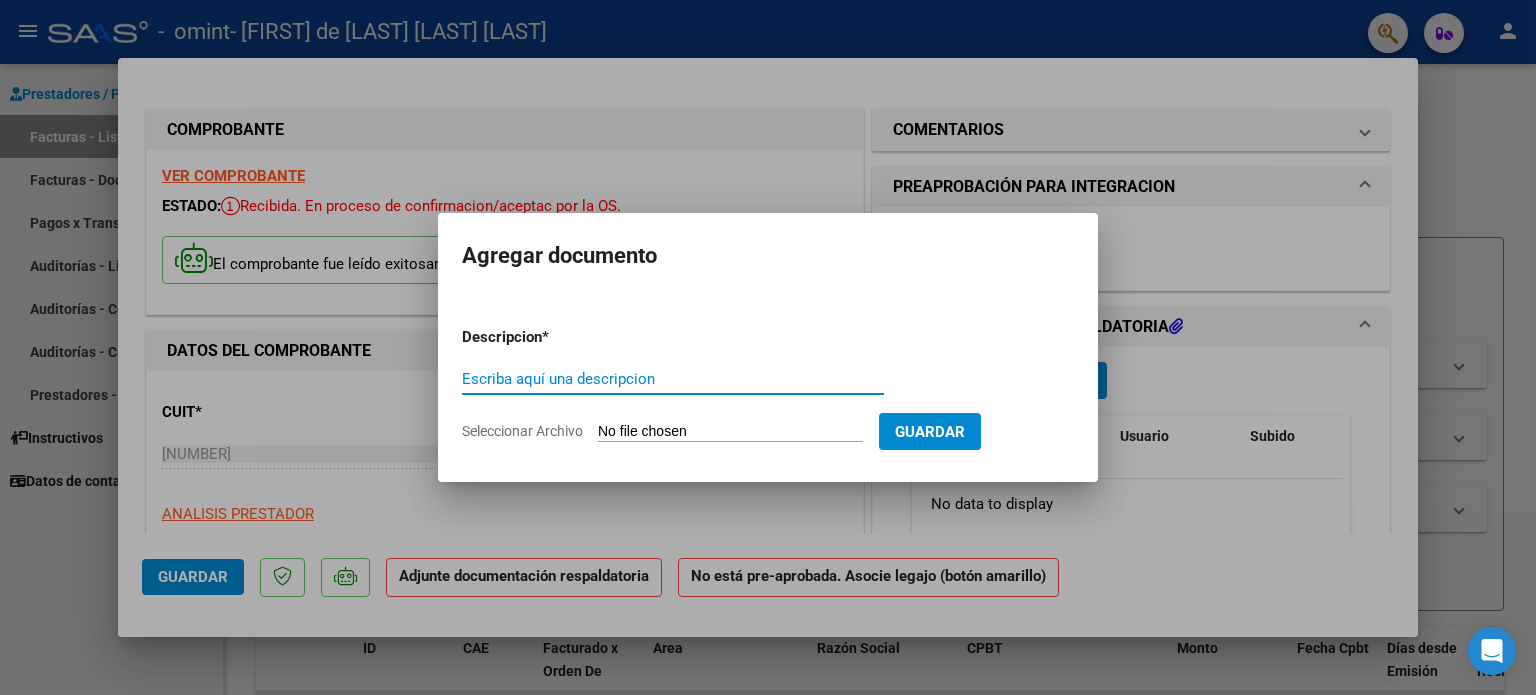 click on "Escriba aquí una descripcion" at bounding box center [673, 379] 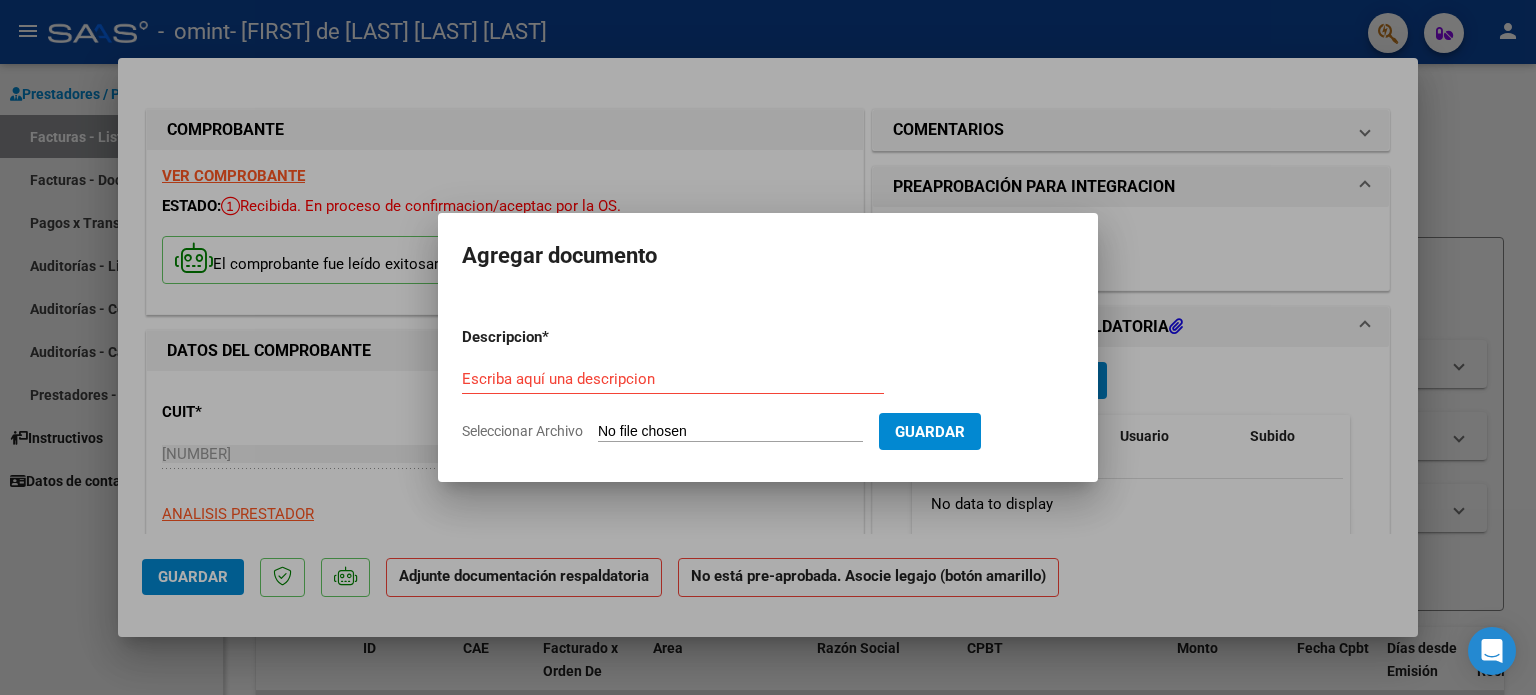 type on "C:\fakepath\factura julio [YEAR]  [LAST] [NUMBER].pdf" 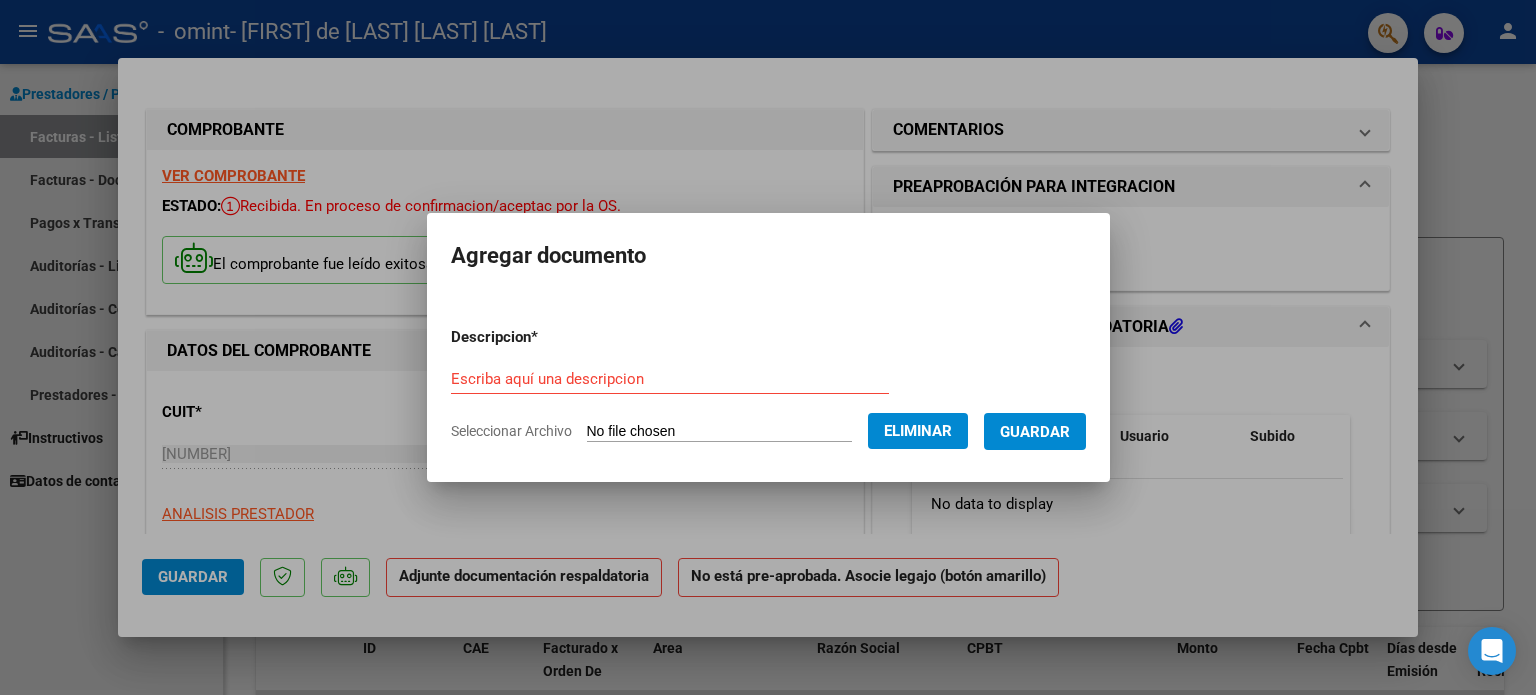 click on "Escriba aquí una descripcion" at bounding box center [670, 379] 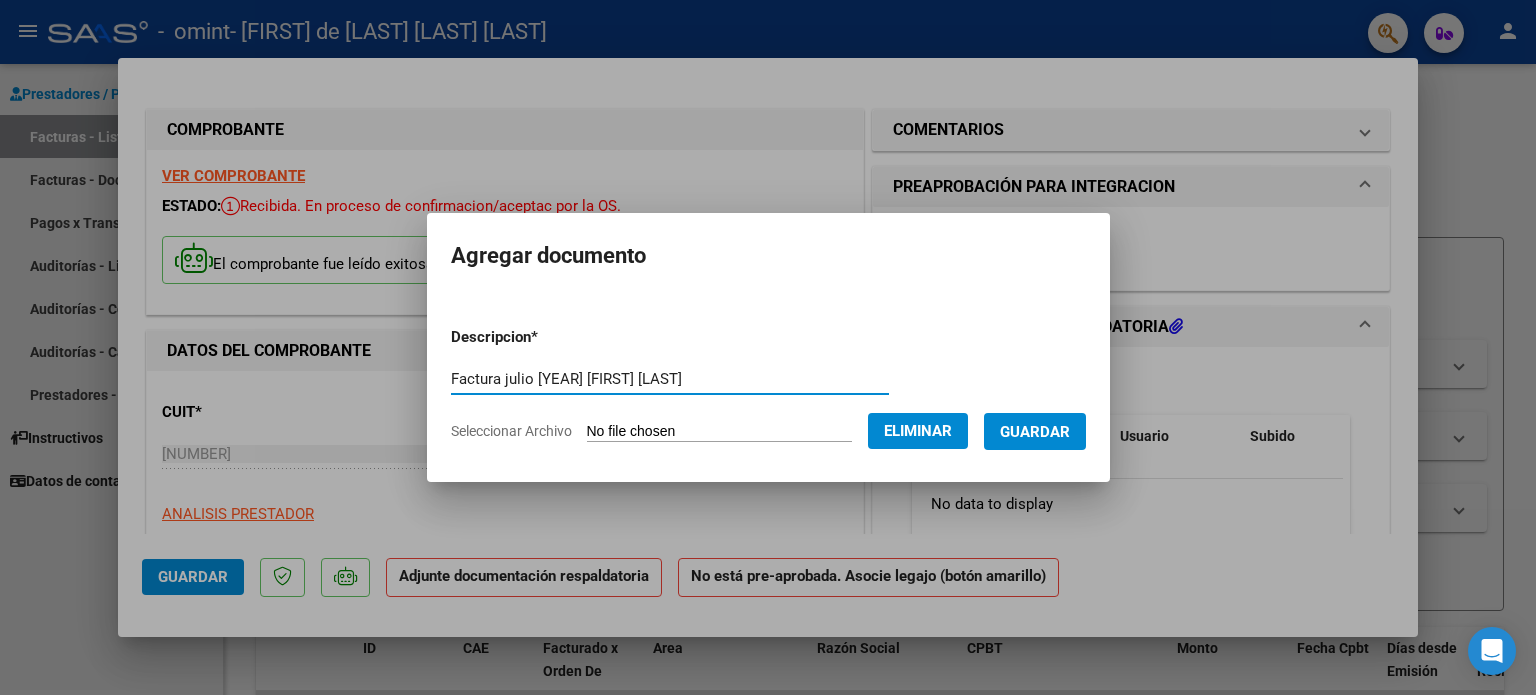type on "Factura julio [YEAR] [FIRST] [LAST]" 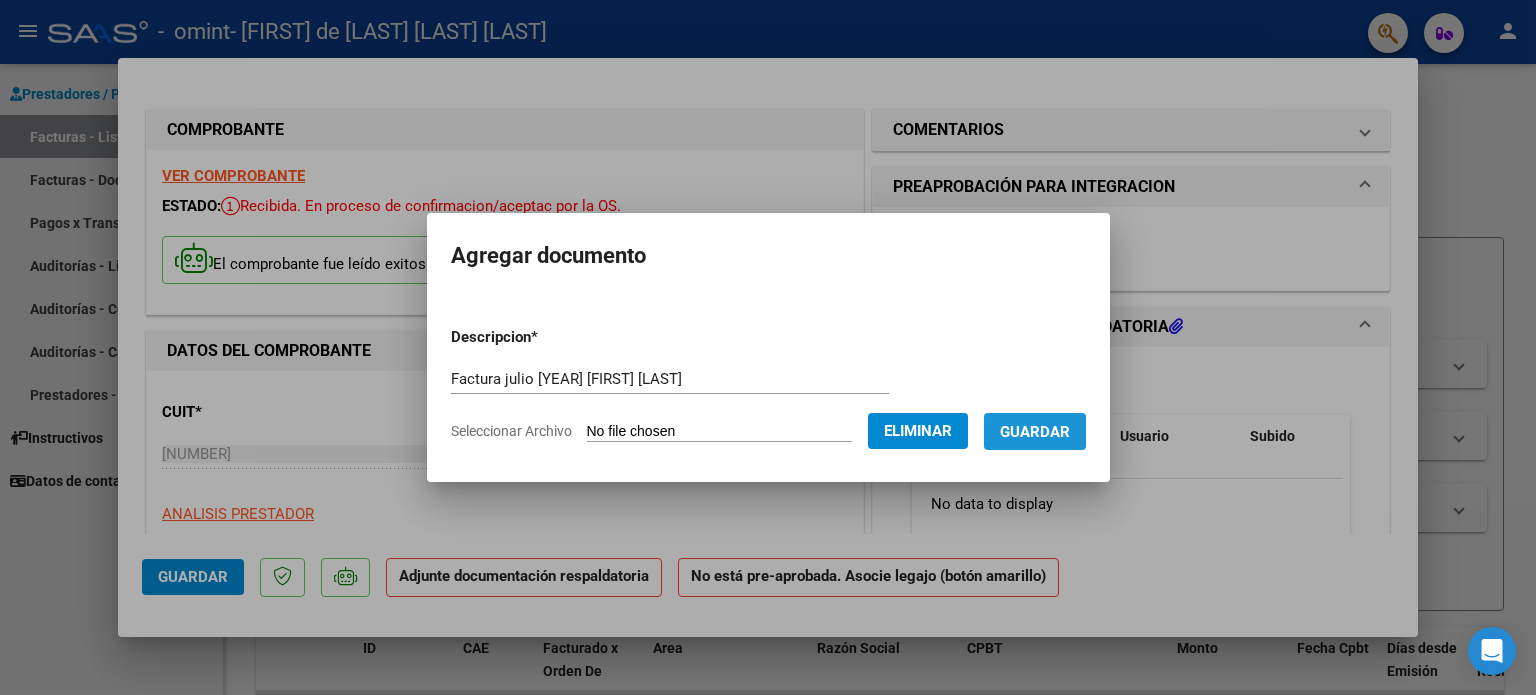 click on "Guardar" at bounding box center [1035, 432] 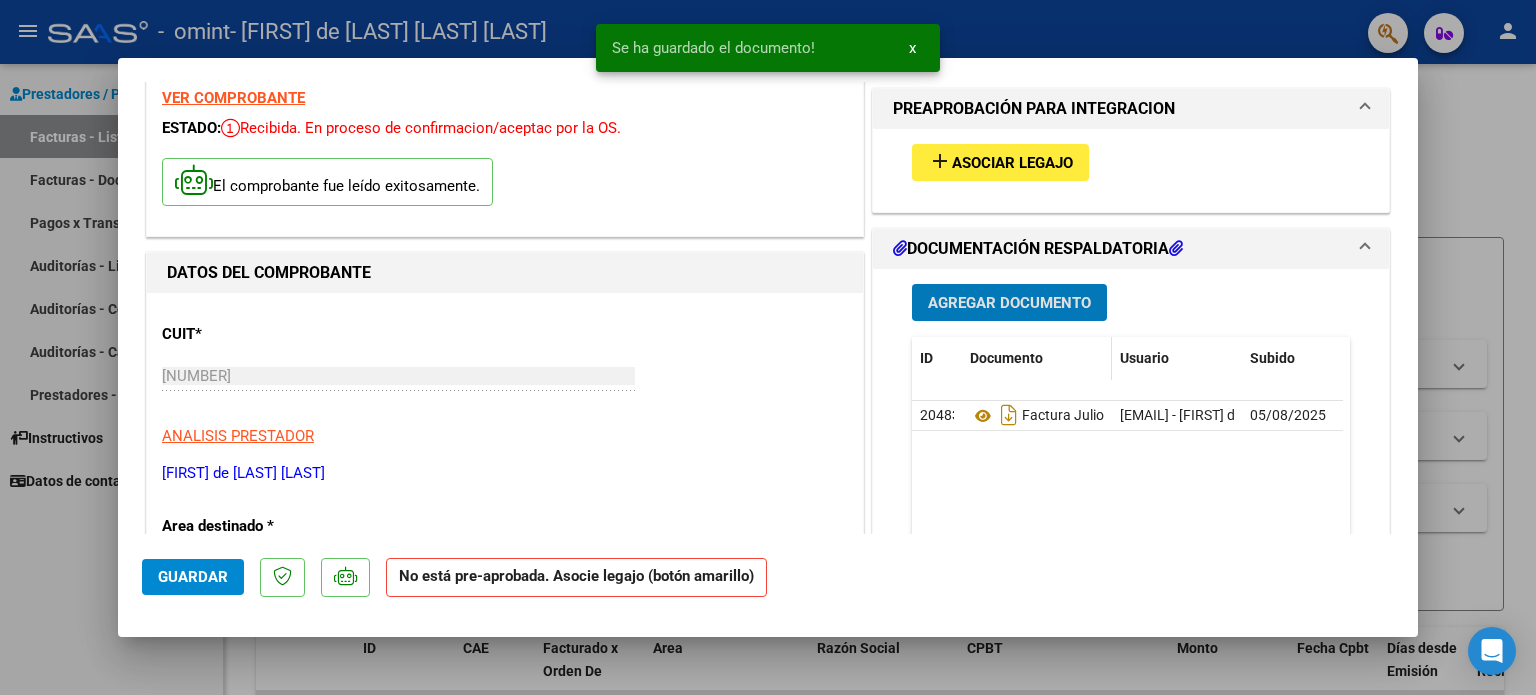 scroll, scrollTop: 100, scrollLeft: 0, axis: vertical 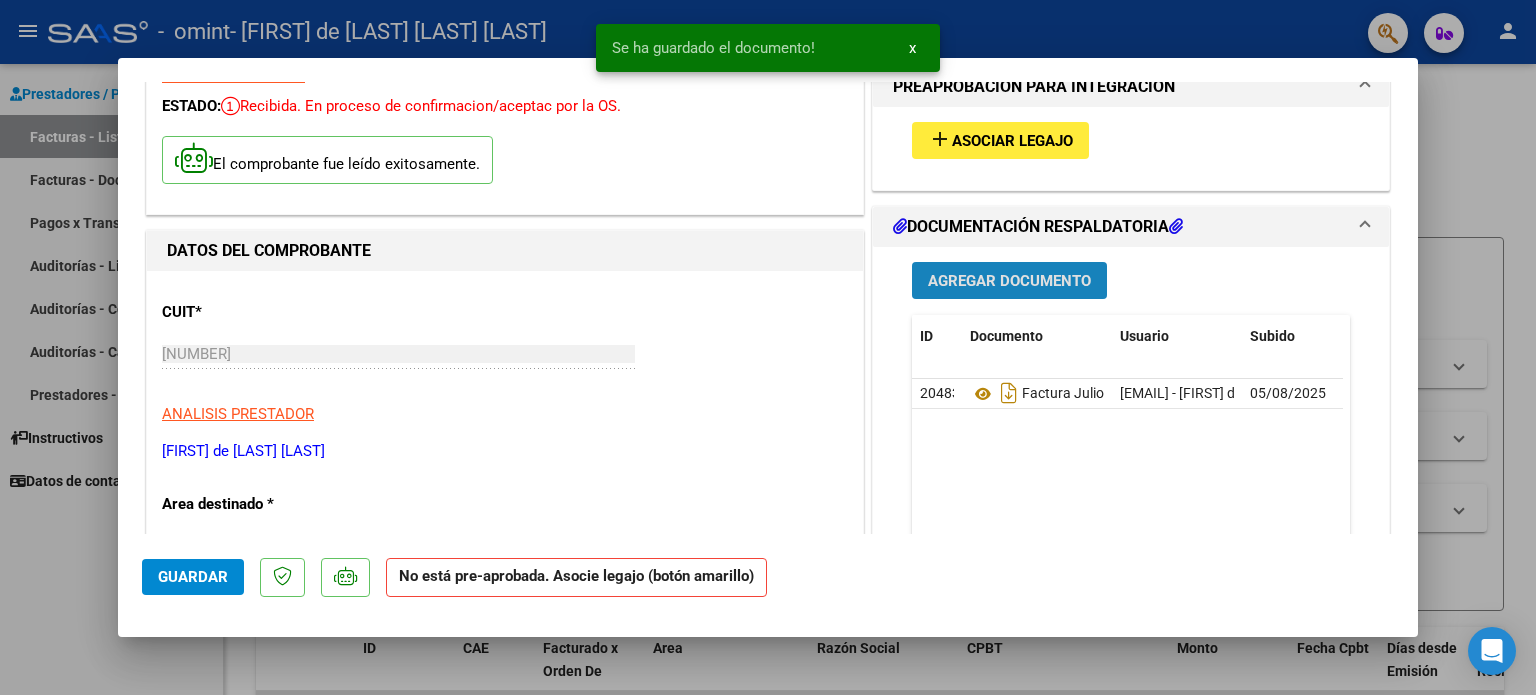 click on "Agregar Documento" at bounding box center (1009, 280) 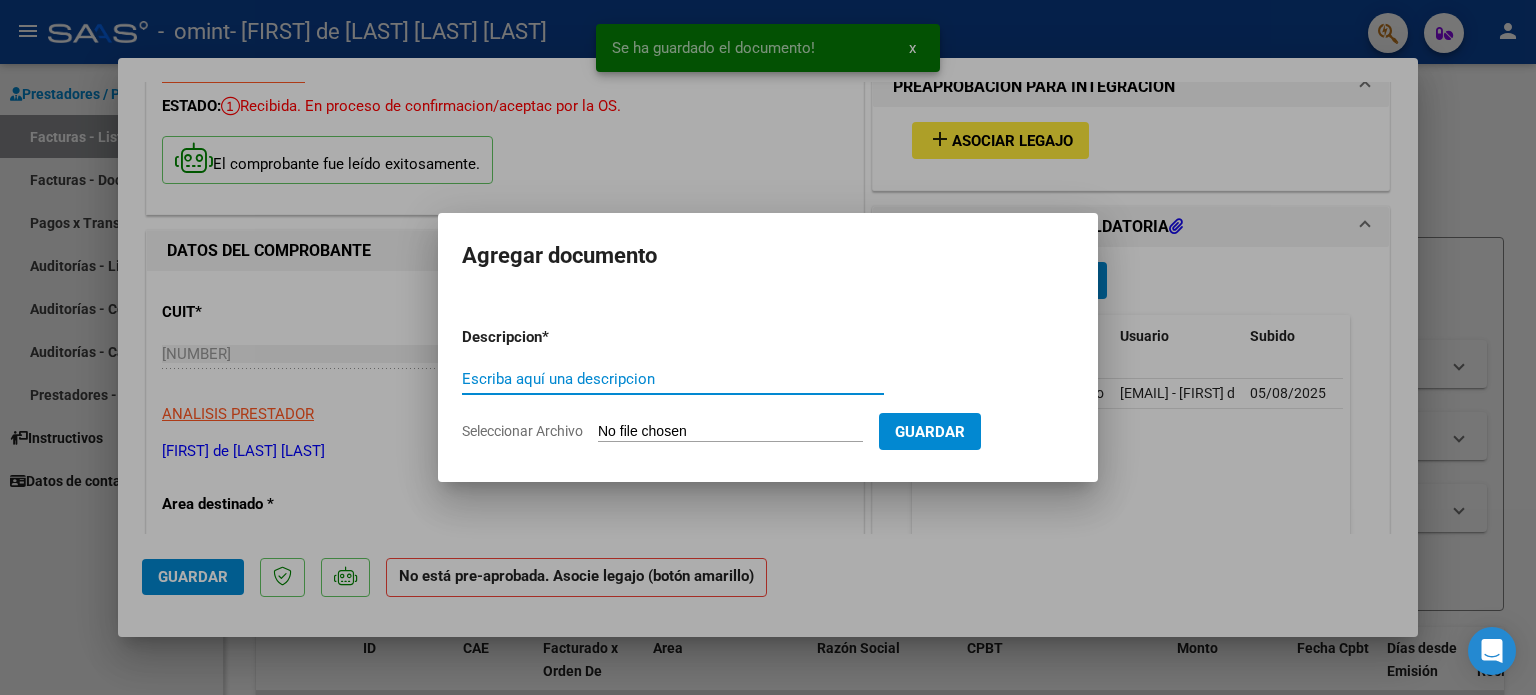 click on "Escriba aquí una descripcion" at bounding box center [673, 379] 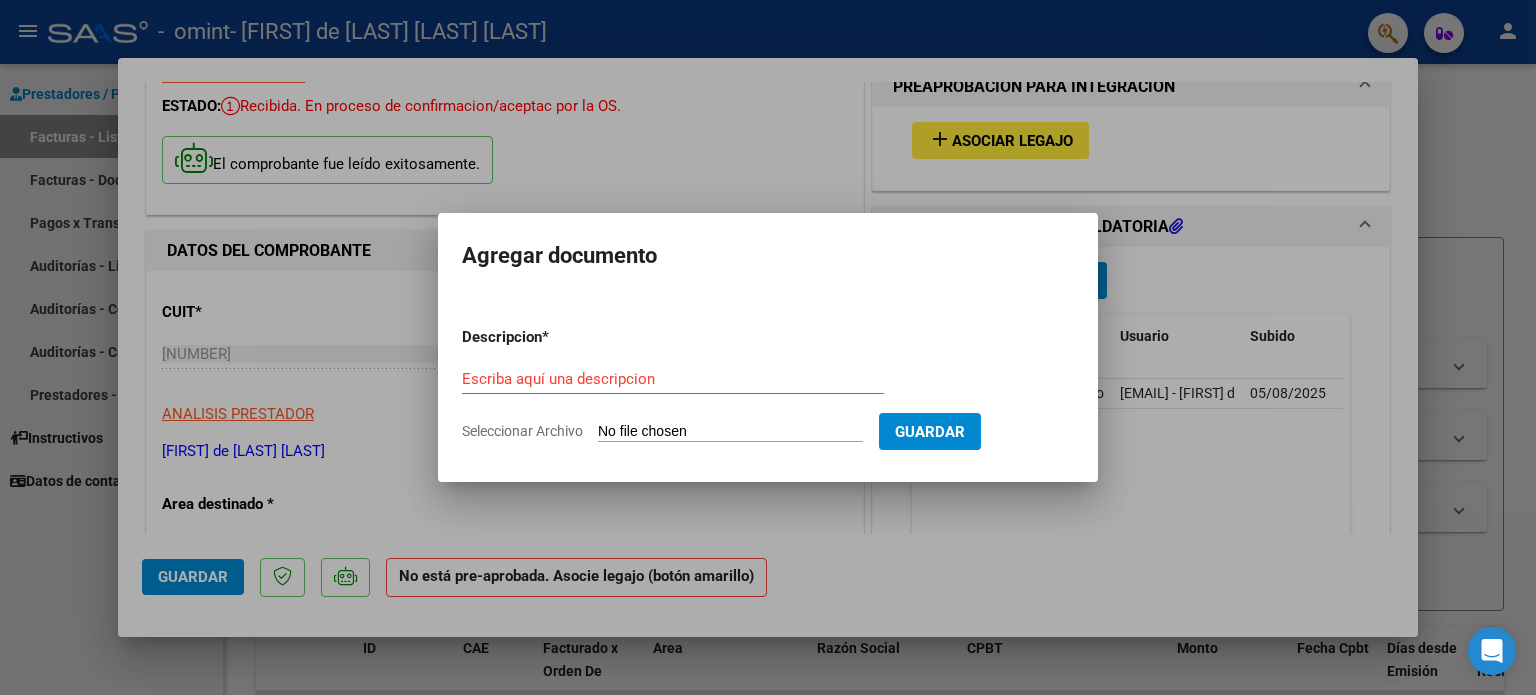 type on "C:\fakepath\asistencia julio [YEAR] [LAST] .pdf" 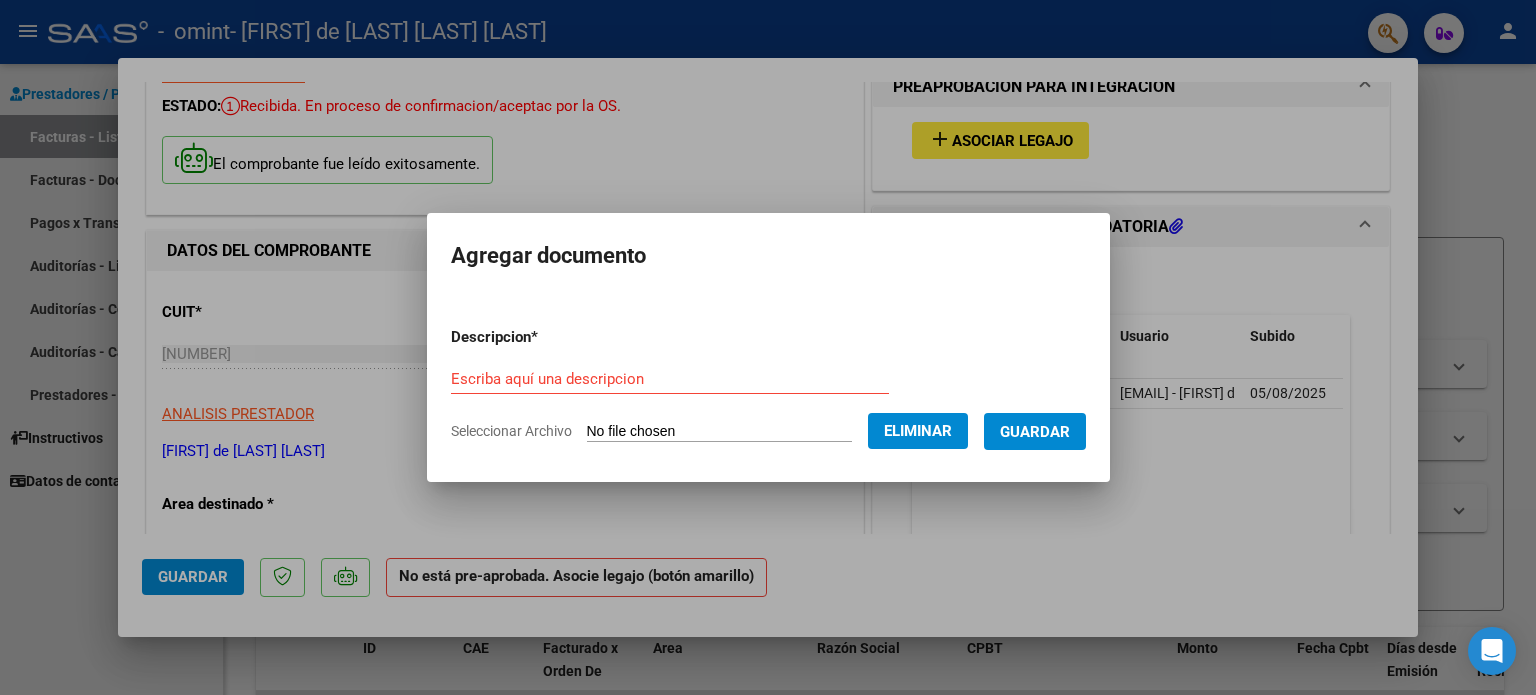 click on "Escriba aquí una descripcion" at bounding box center [670, 379] 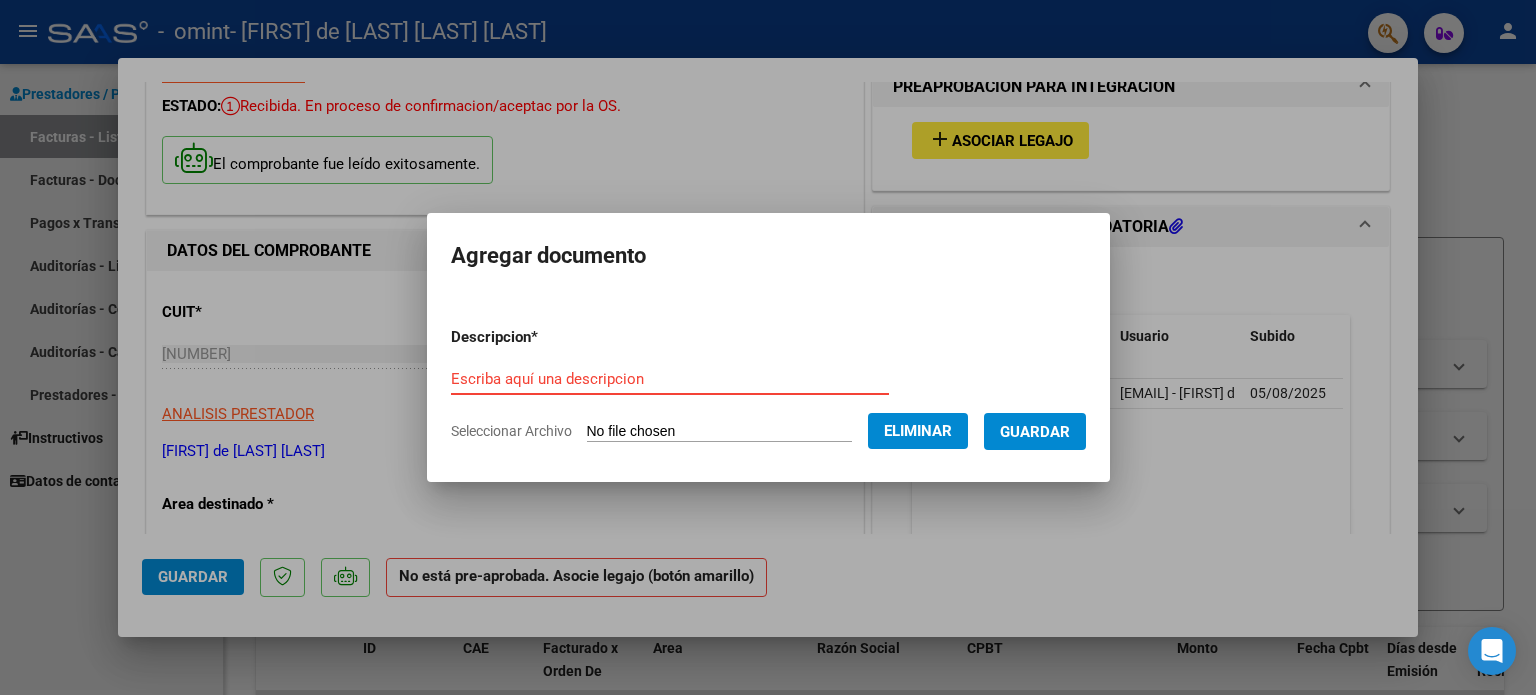 click on "Escriba aquí una descripcion" at bounding box center (670, 379) 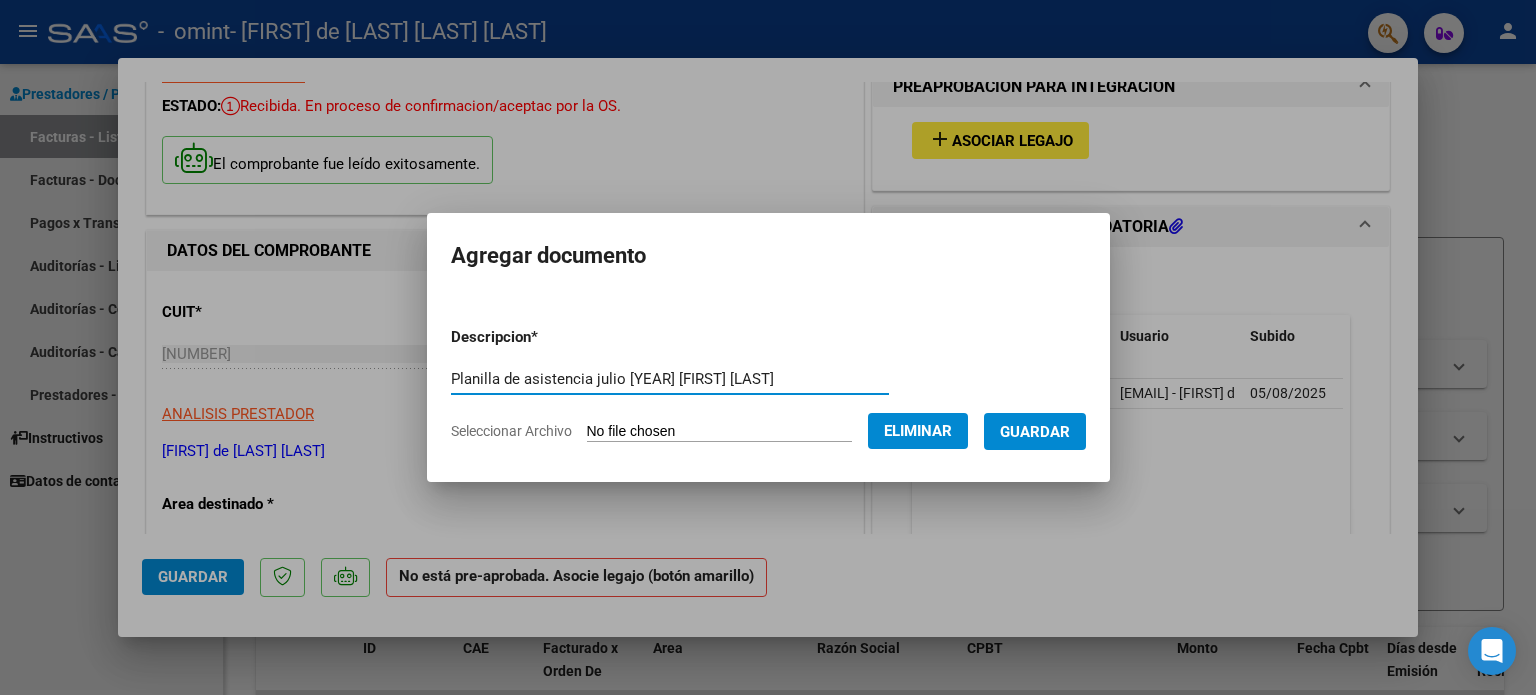 type on "Planilla de asistencia julio [YEAR] [FIRST] [LAST]" 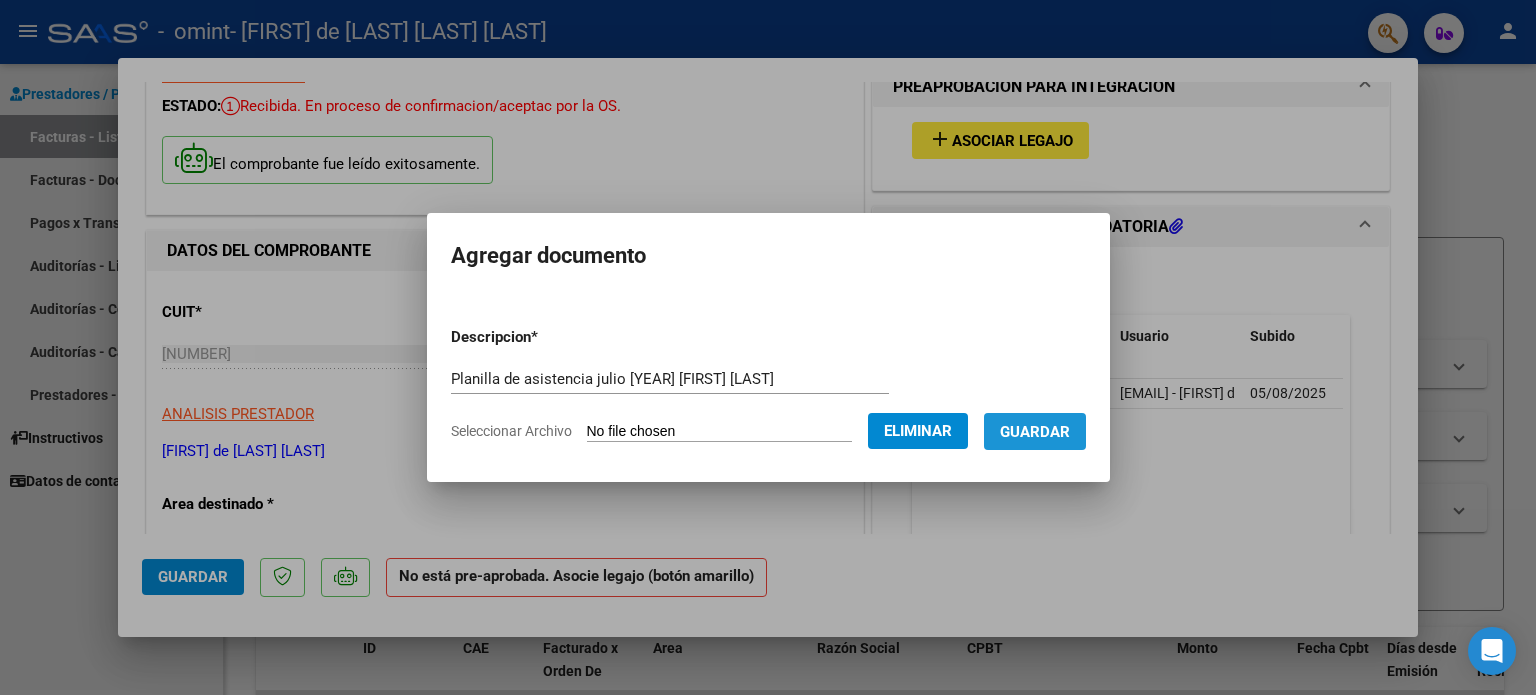 click on "Guardar" at bounding box center [1035, 431] 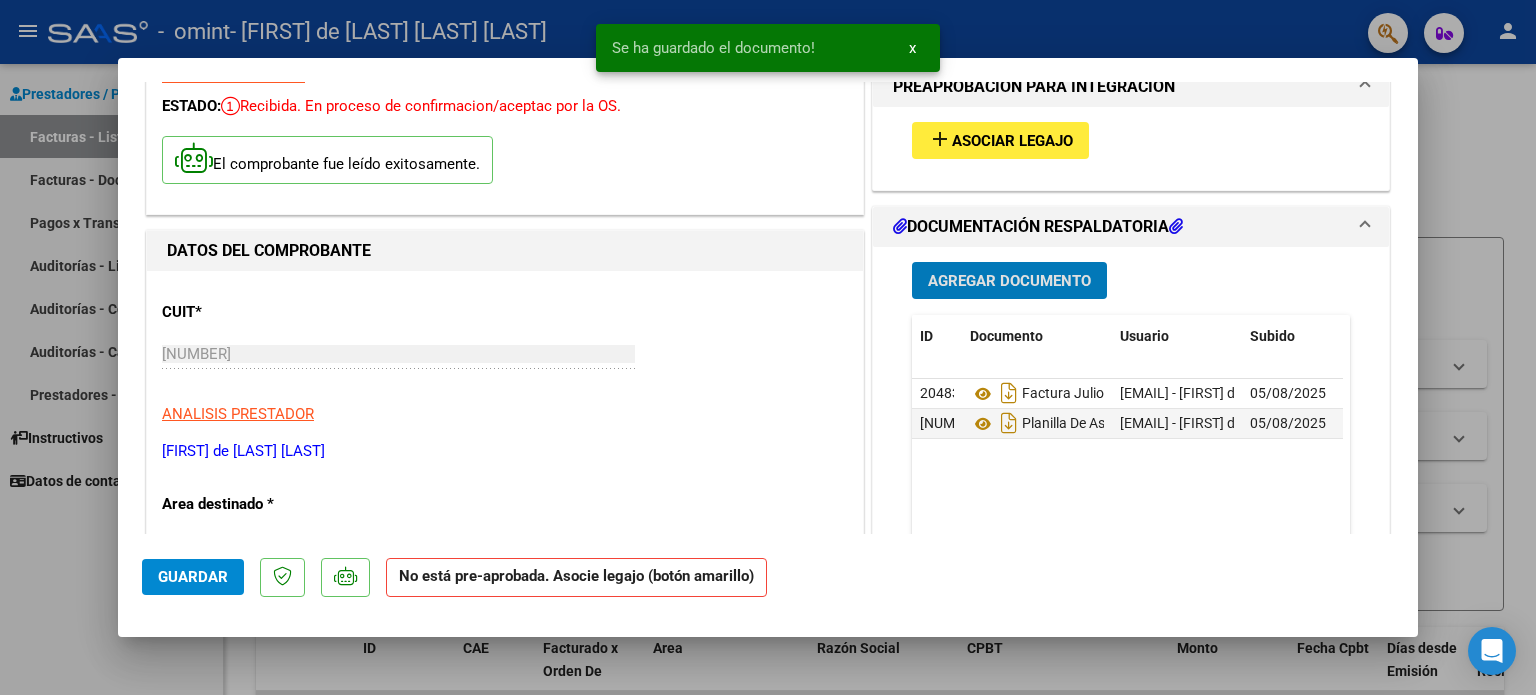 click on "Guardar" 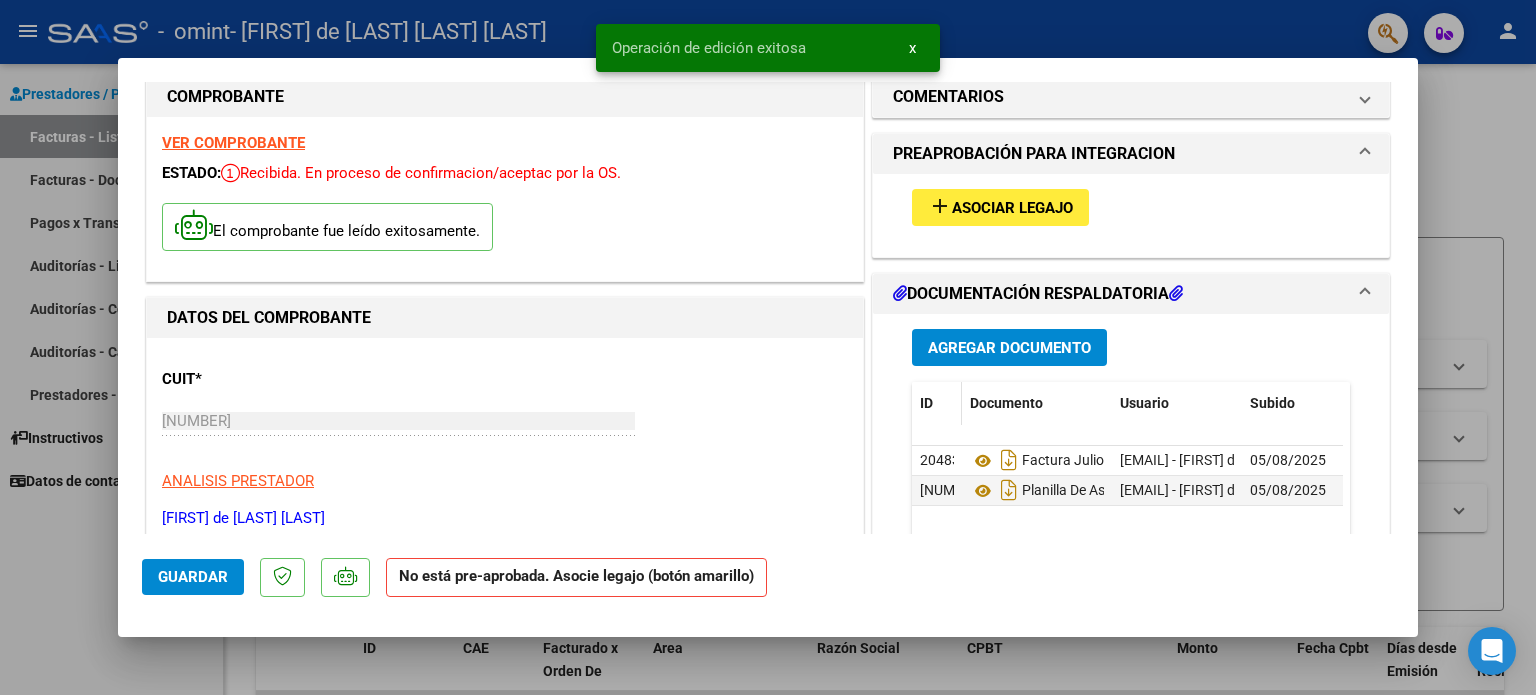 scroll, scrollTop: 0, scrollLeft: 0, axis: both 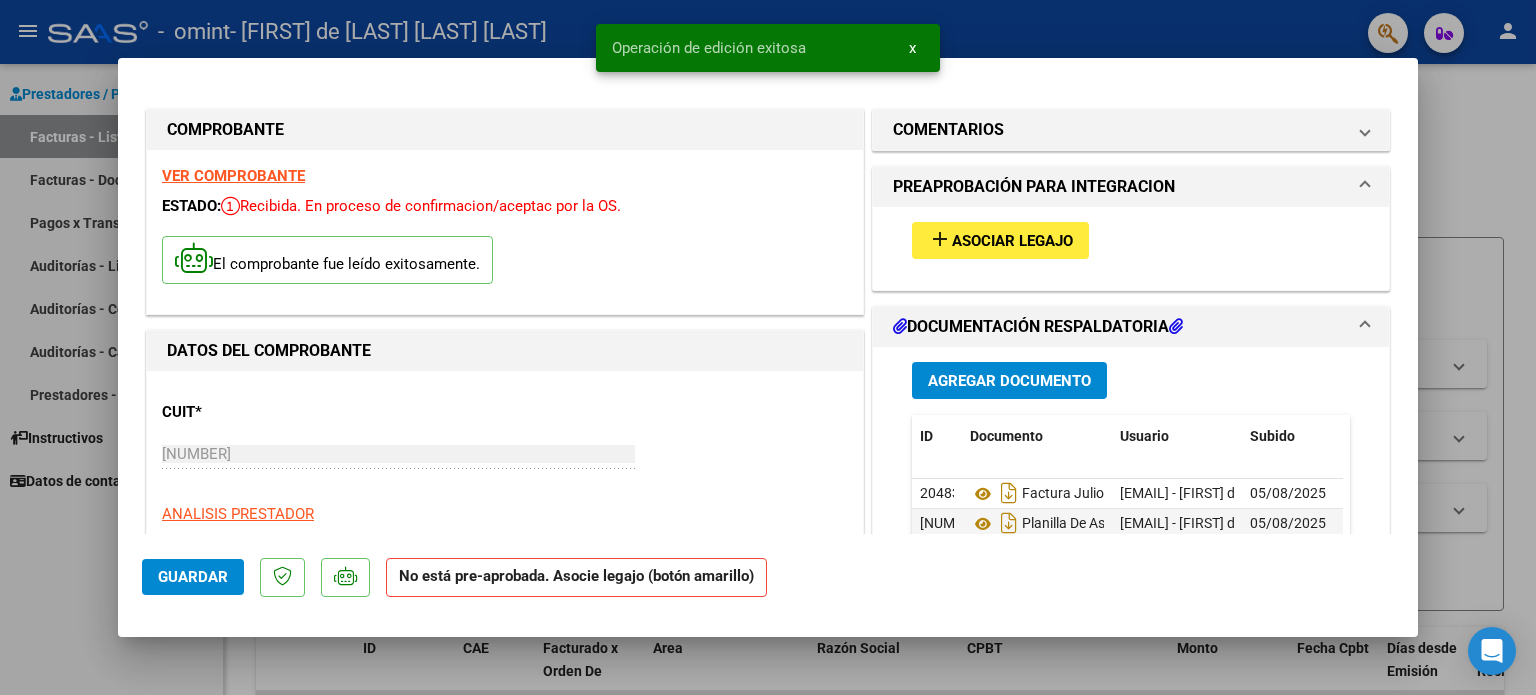 click on "Asociar Legajo" at bounding box center [1012, 241] 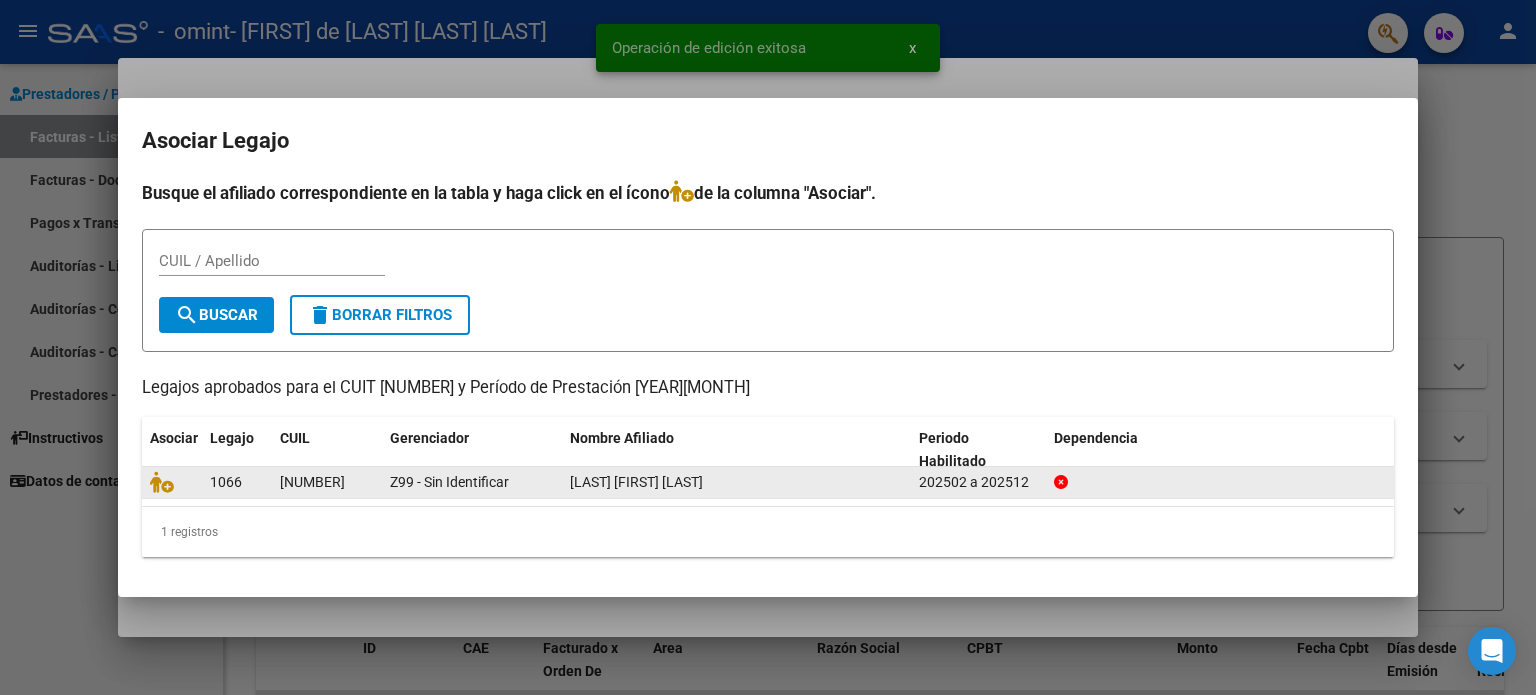 click on "1066" 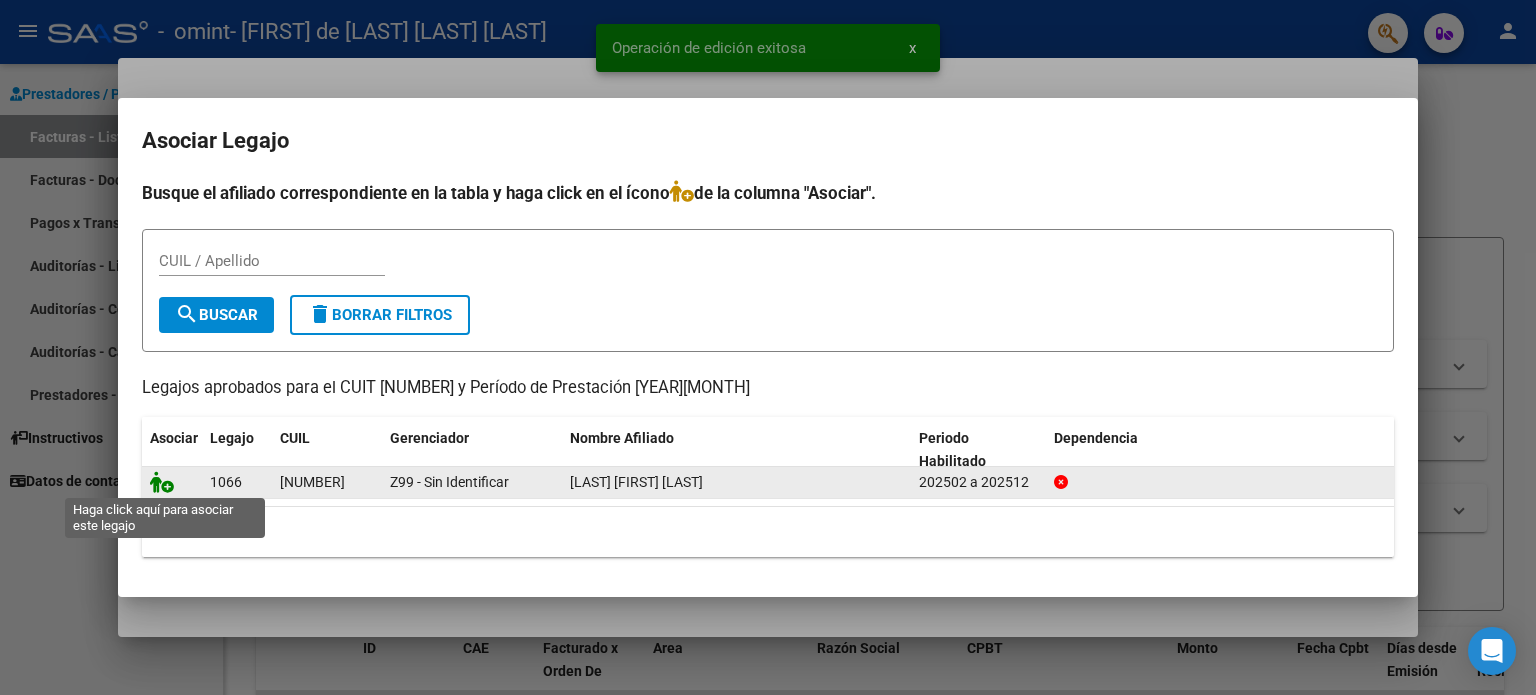 click 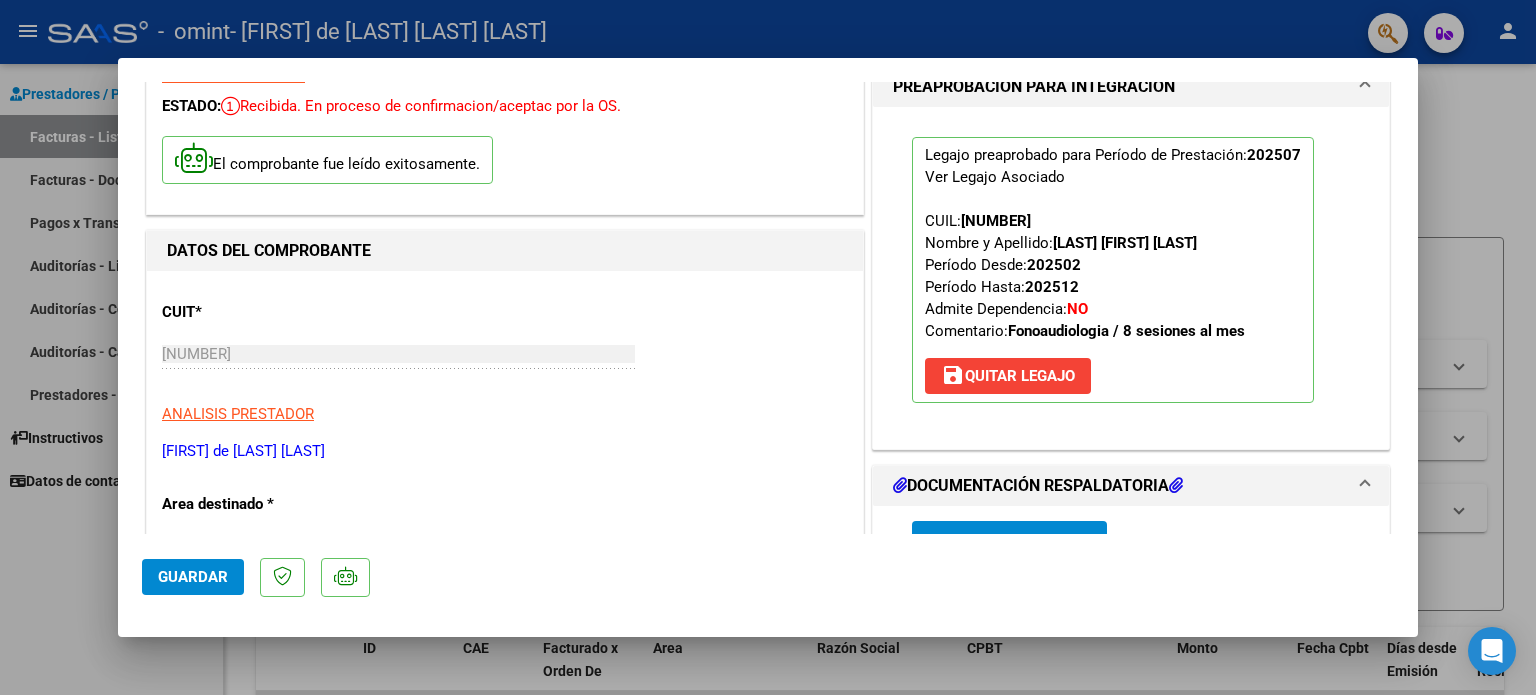 scroll, scrollTop: 300, scrollLeft: 0, axis: vertical 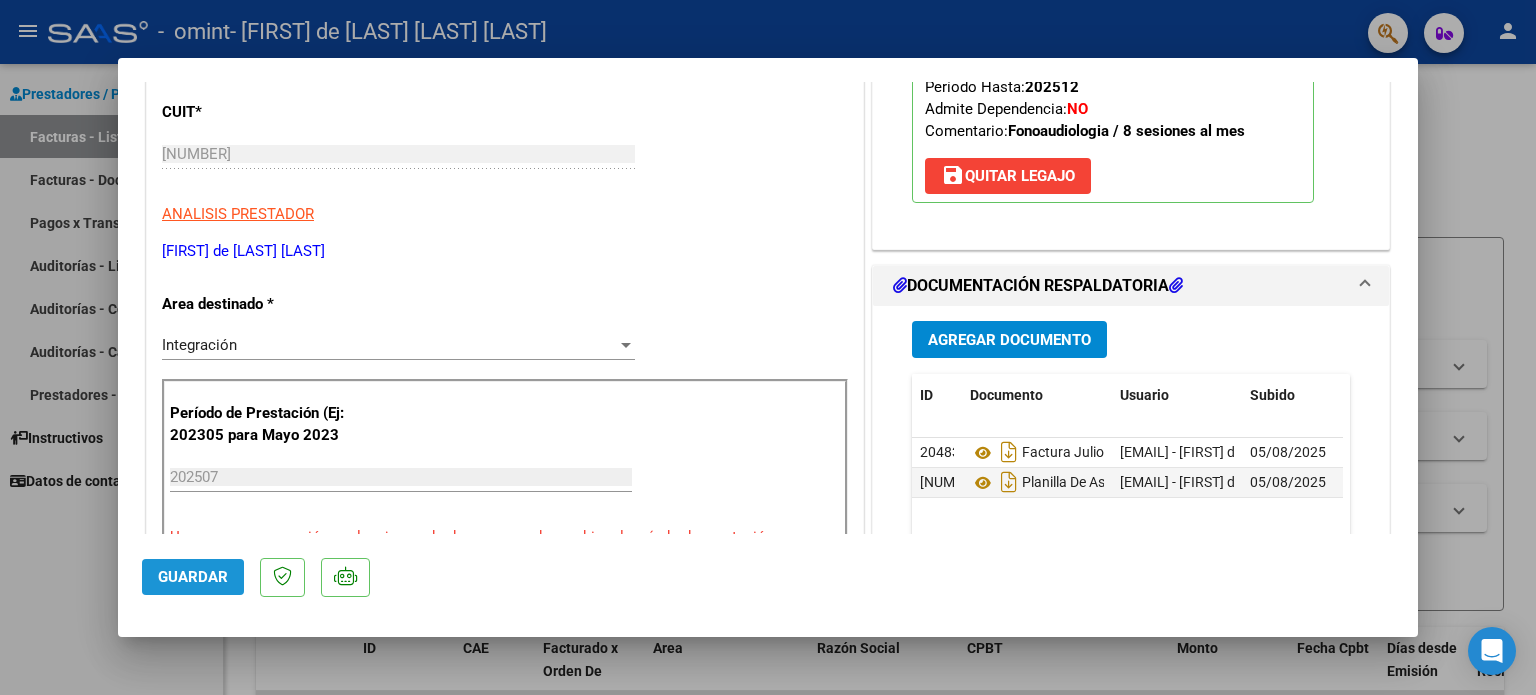 click on "Guardar" 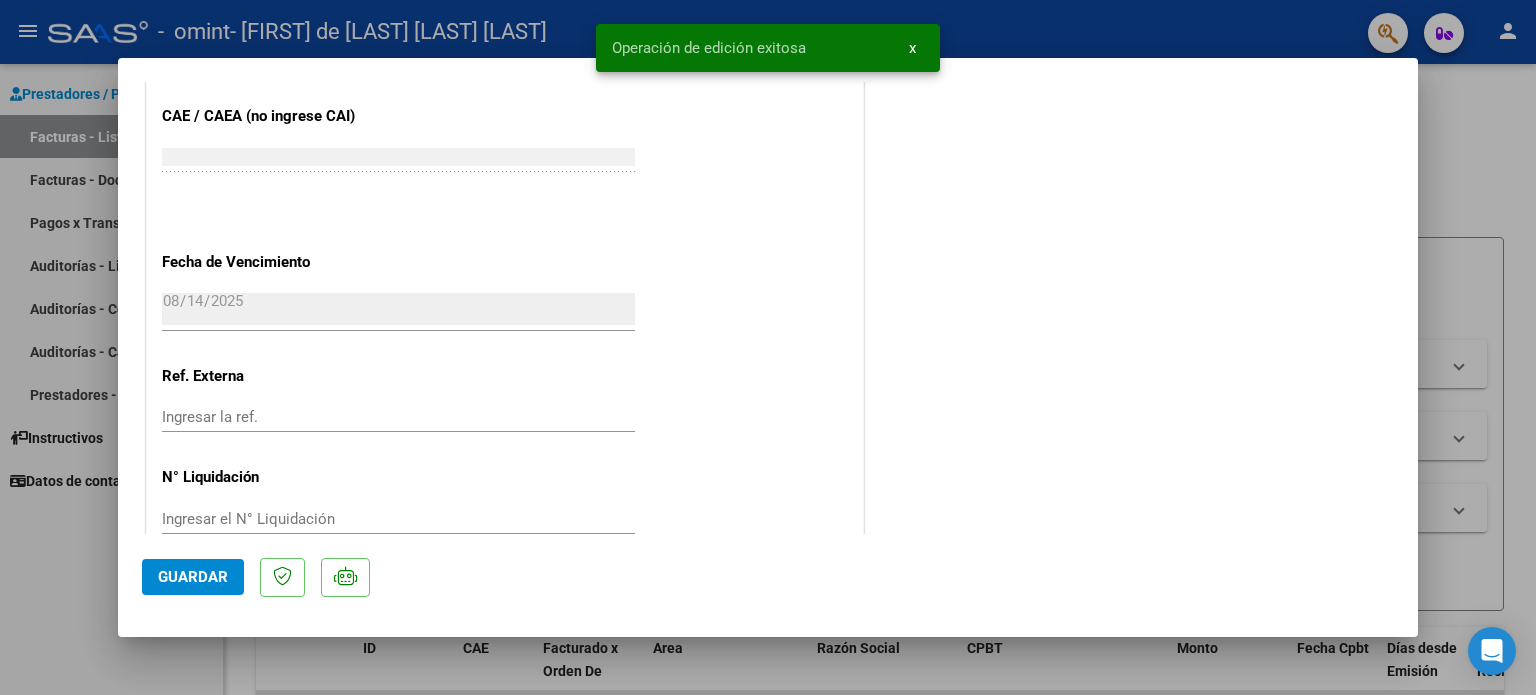 click at bounding box center (768, 347) 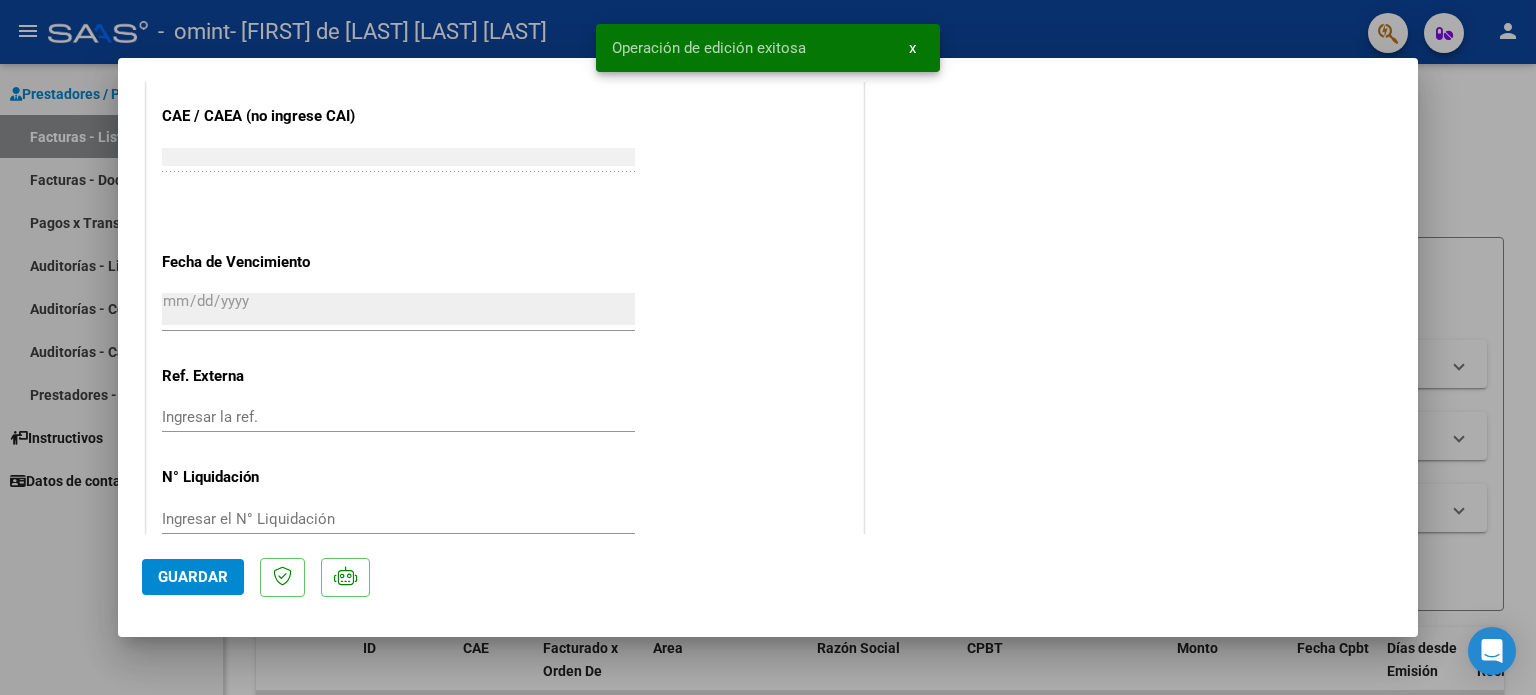 scroll, scrollTop: 1238, scrollLeft: 0, axis: vertical 